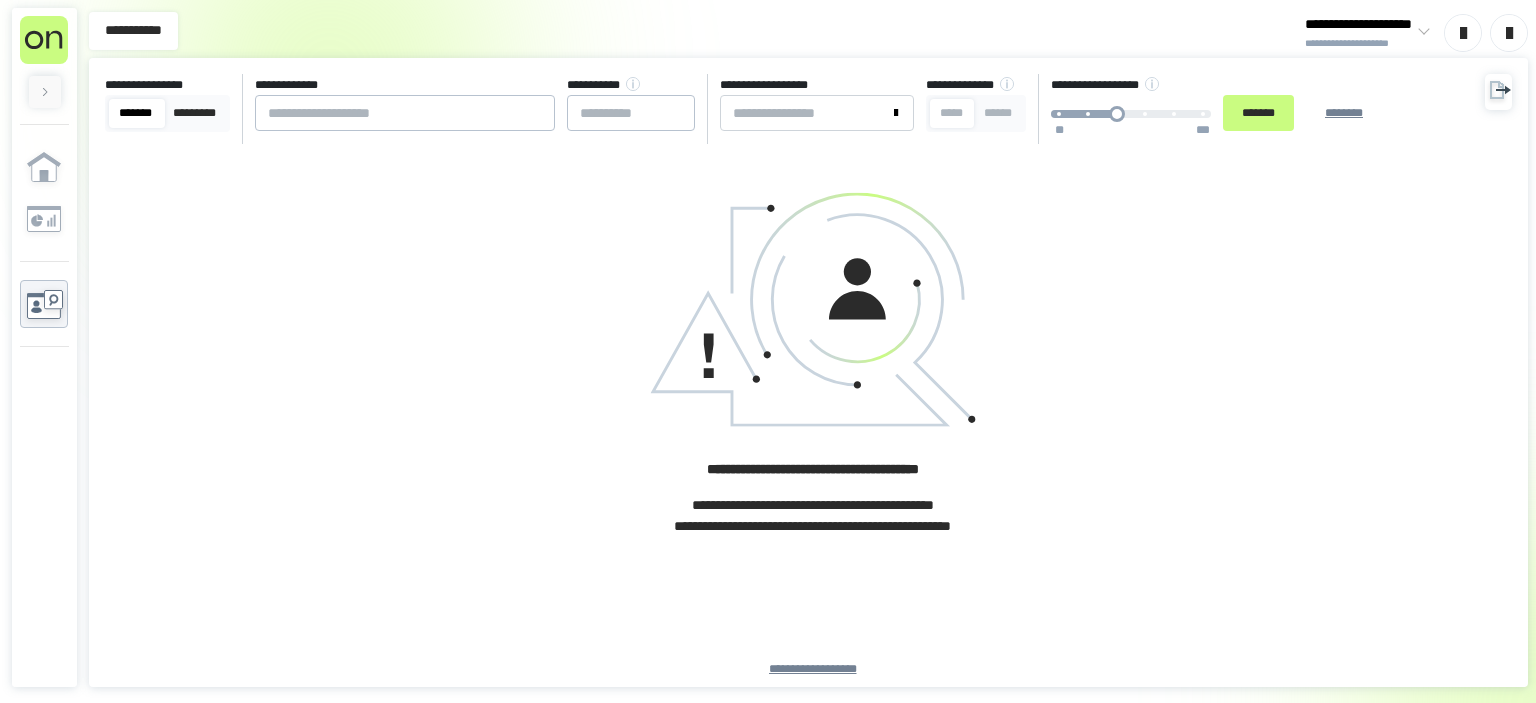 click at bounding box center [405, 113] 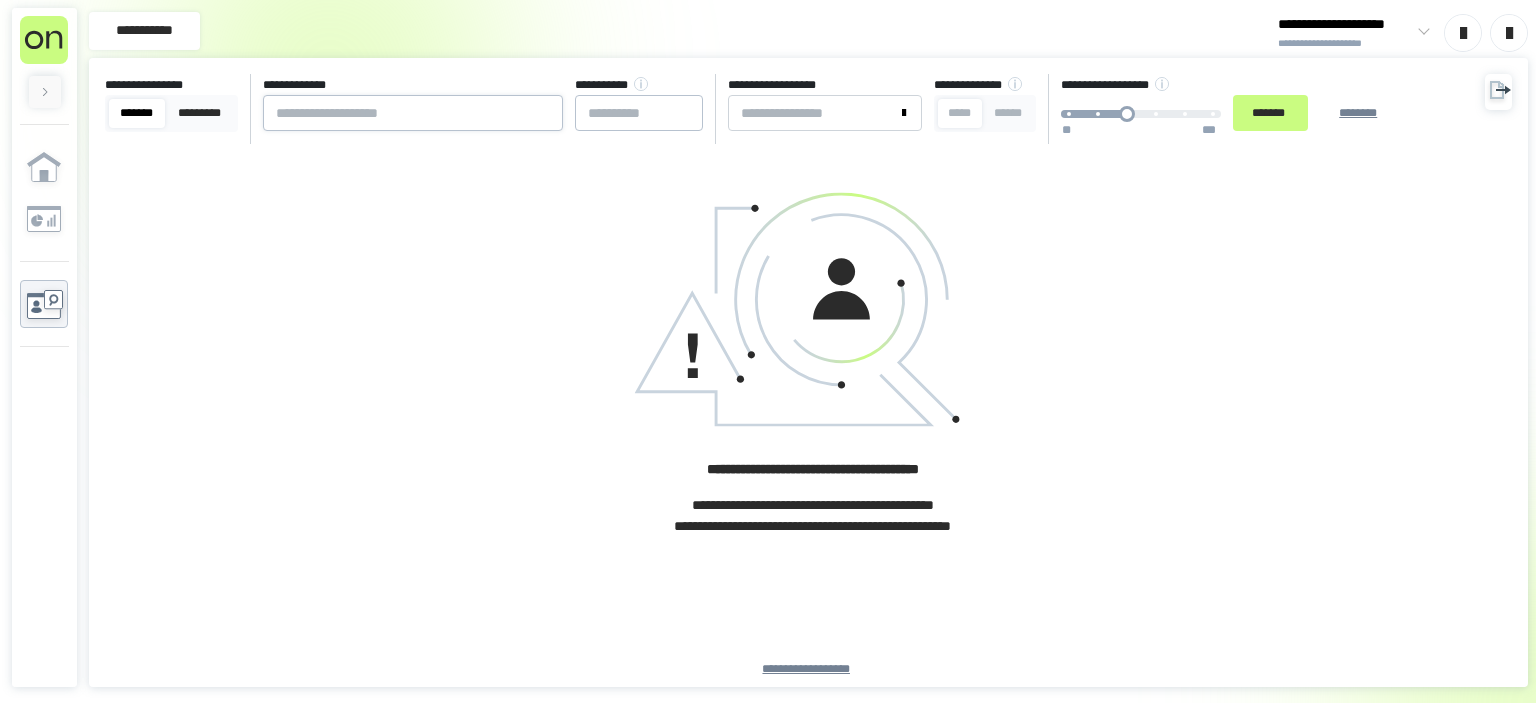 scroll, scrollTop: 0, scrollLeft: 0, axis: both 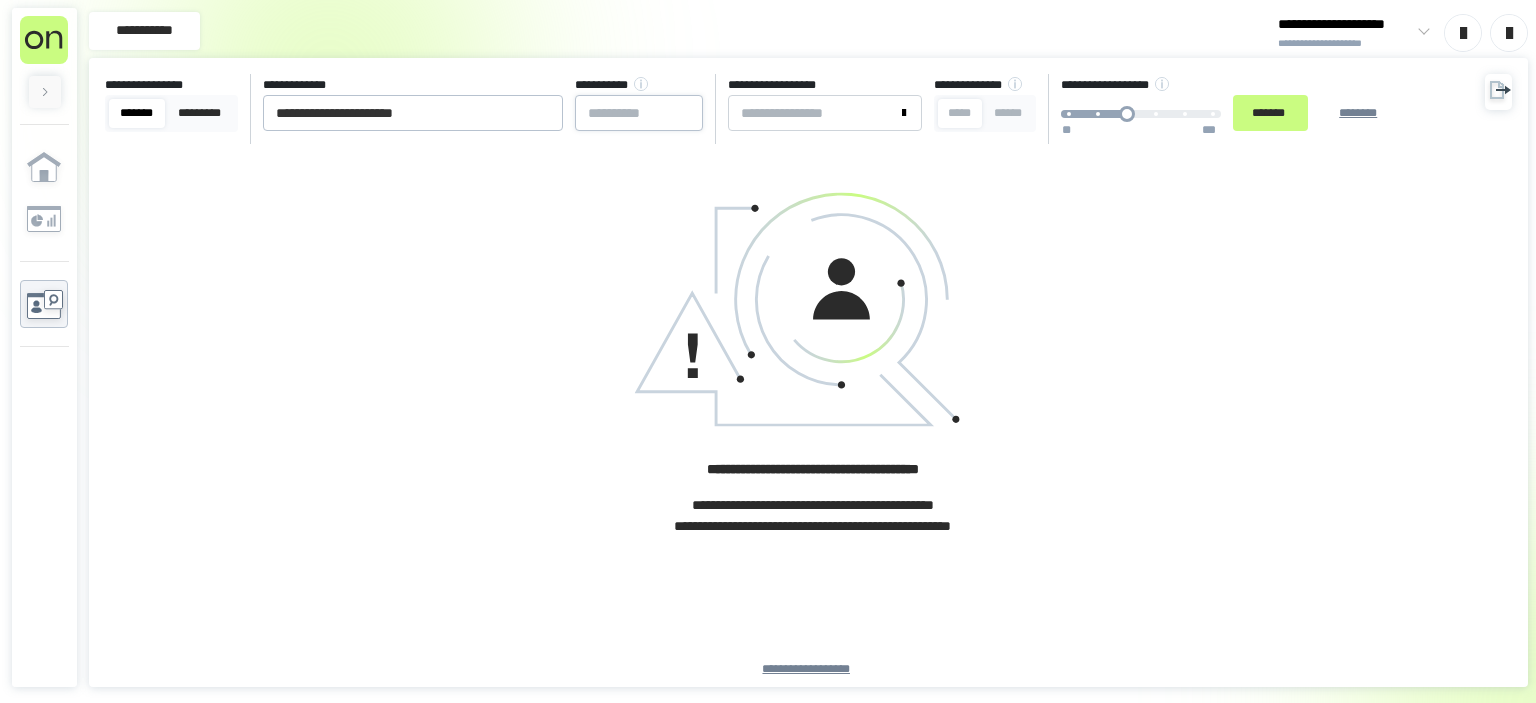 type on "**********" 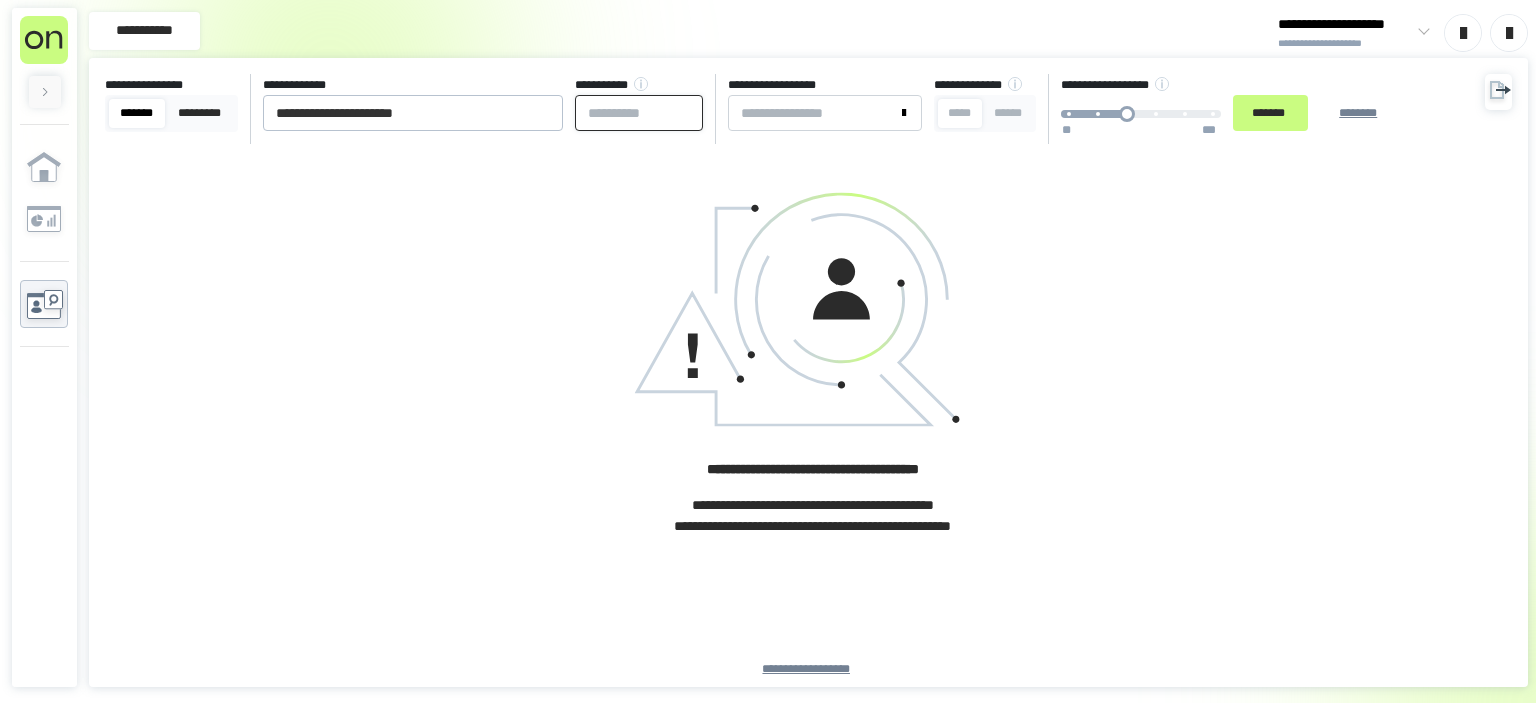 click at bounding box center (639, 113) 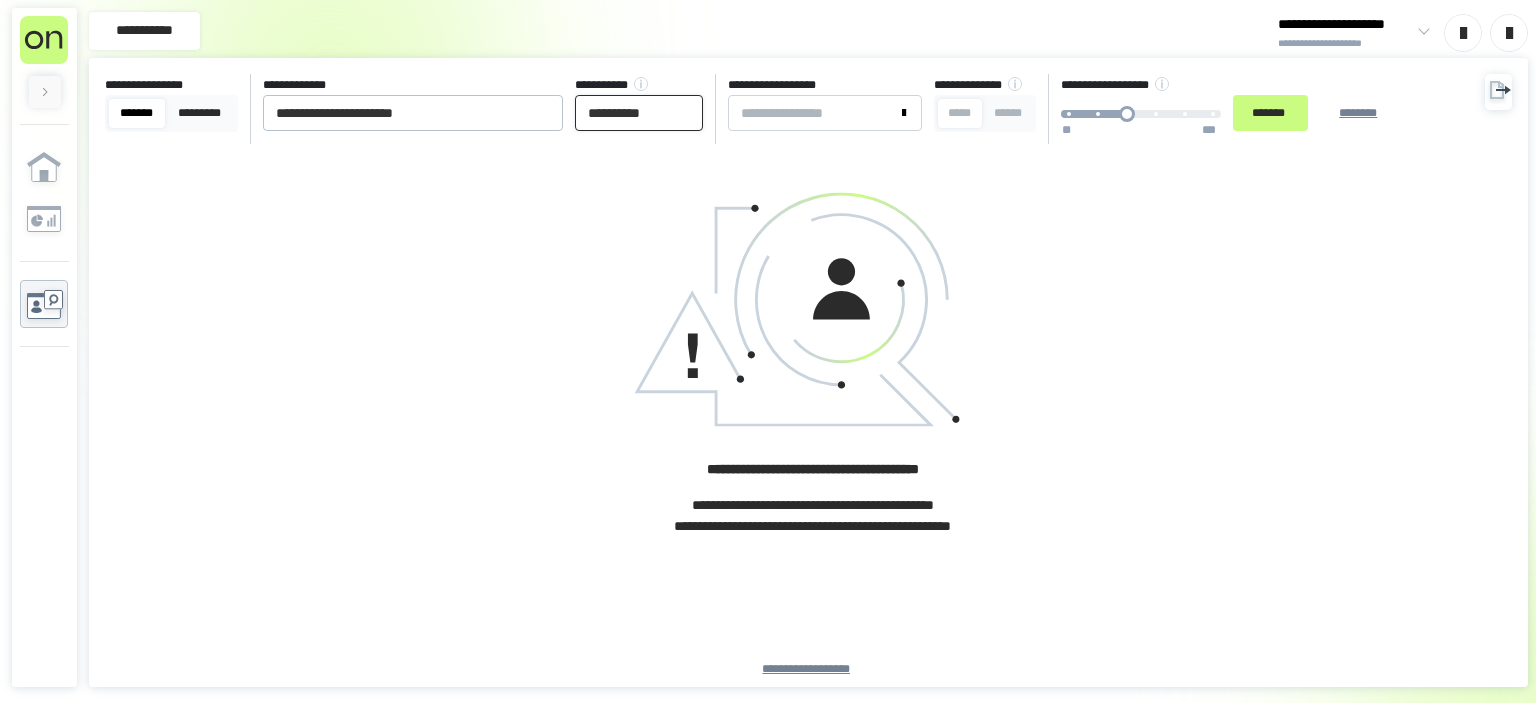 type on "**********" 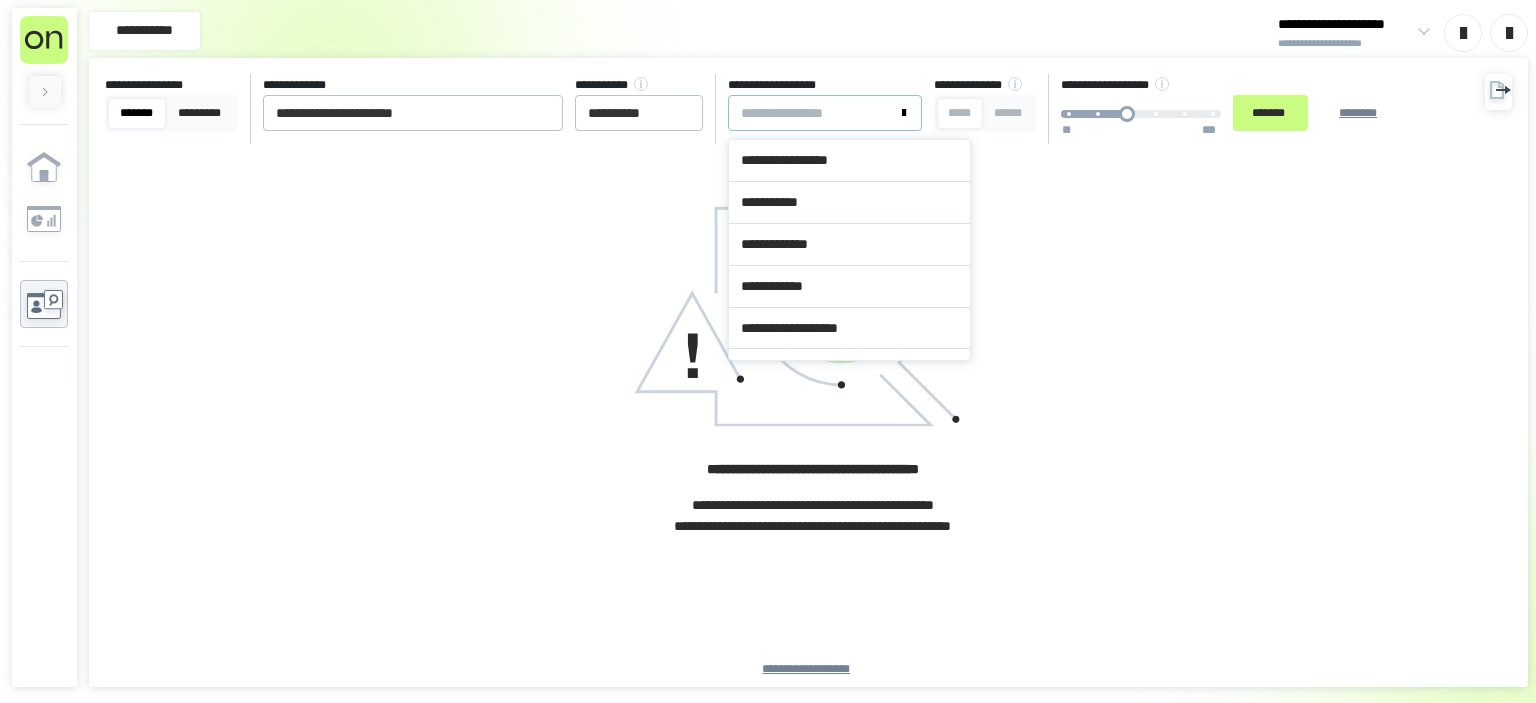 click at bounding box center (825, 113) 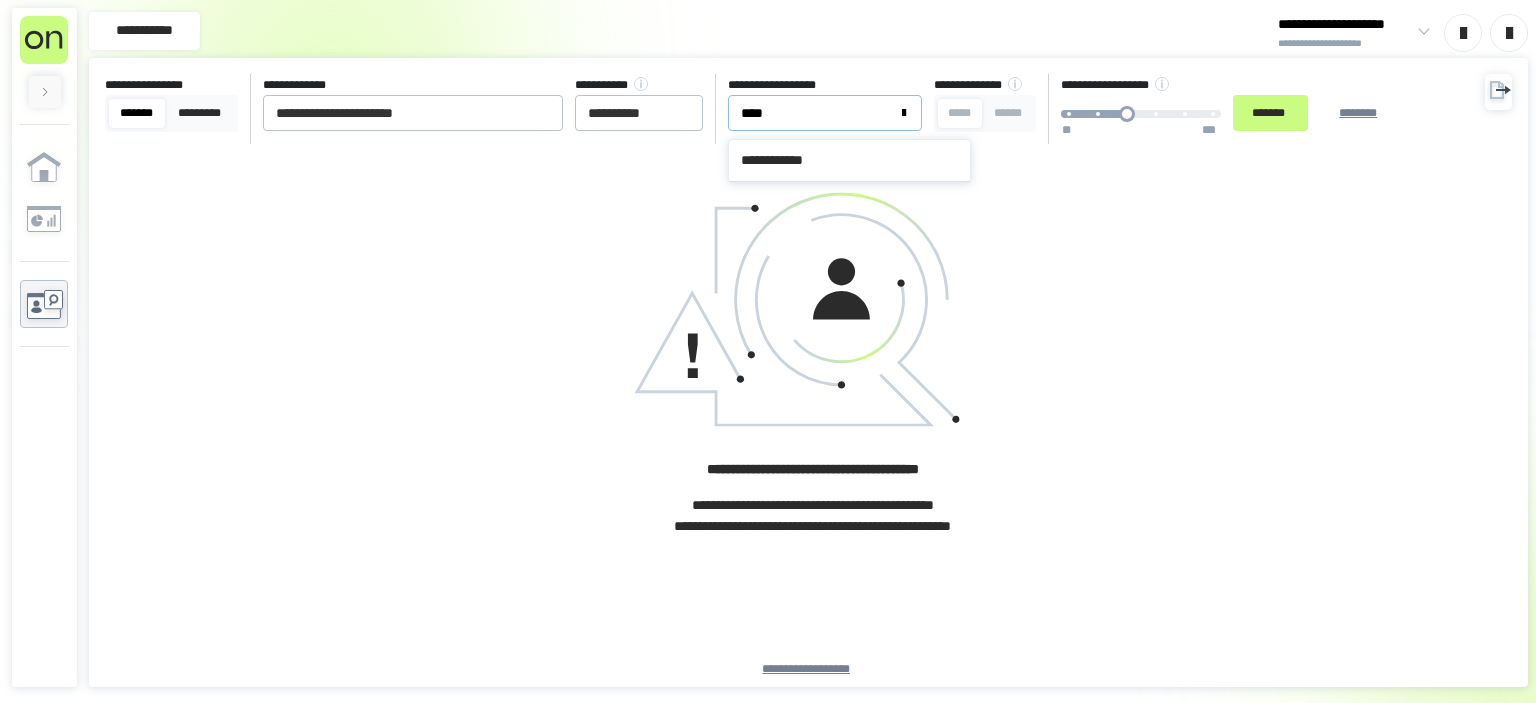 type on "*****" 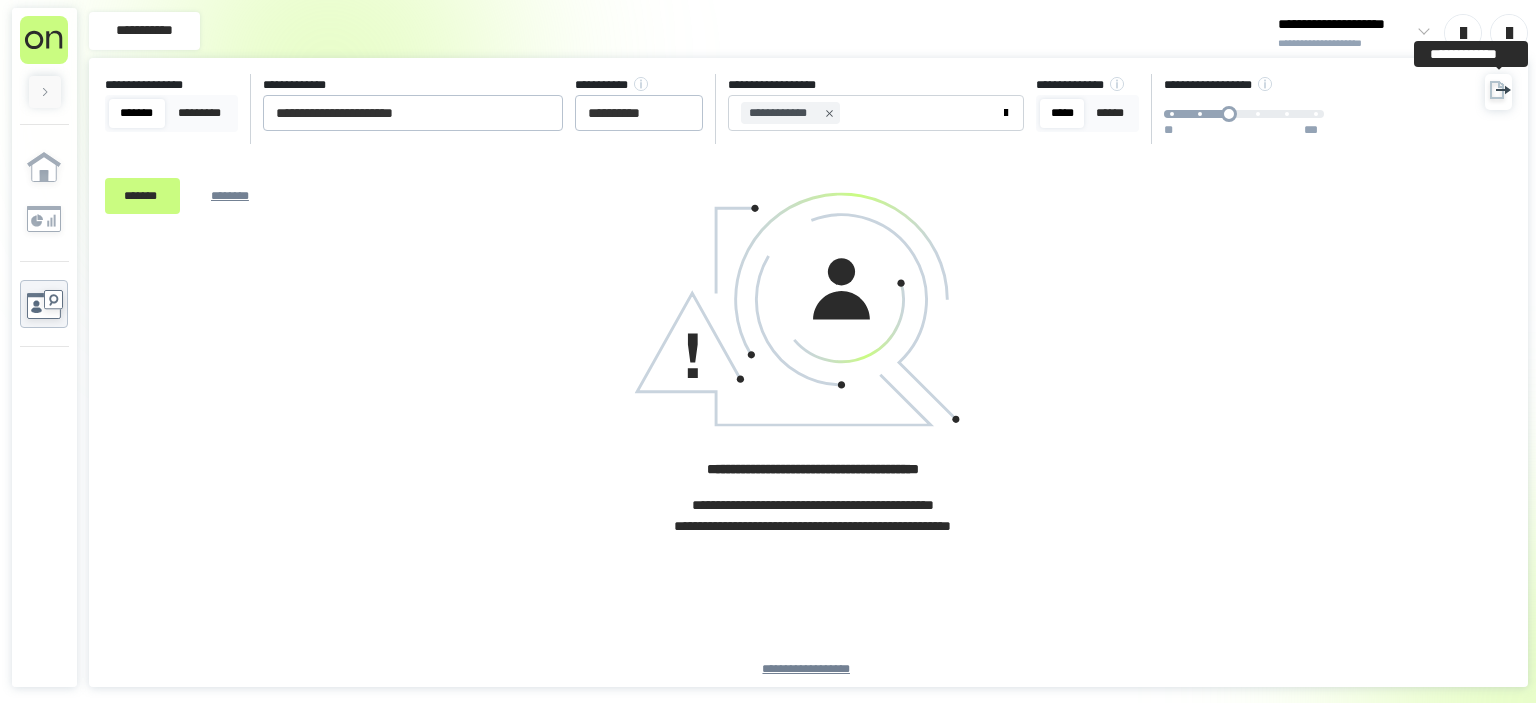 click 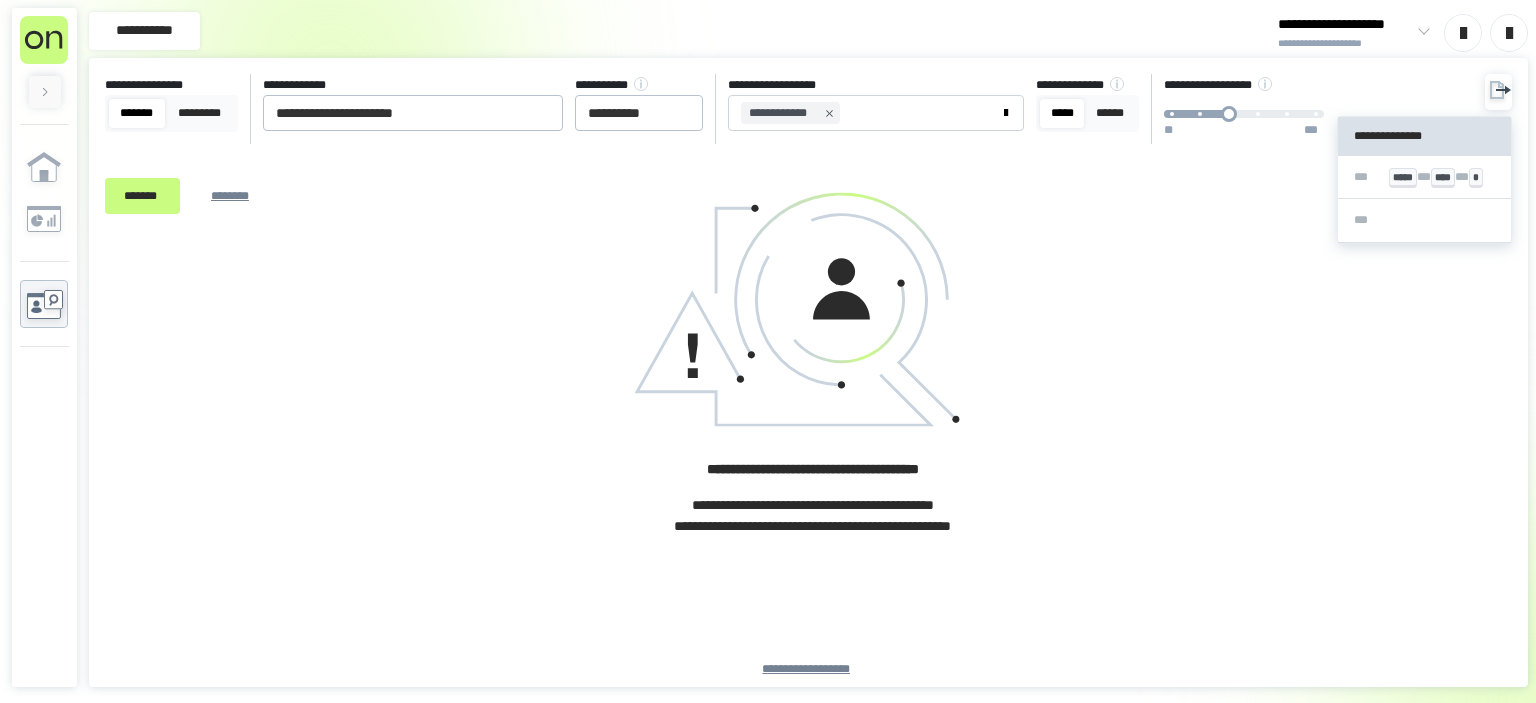 click on "**********" at bounding box center (808, 456) 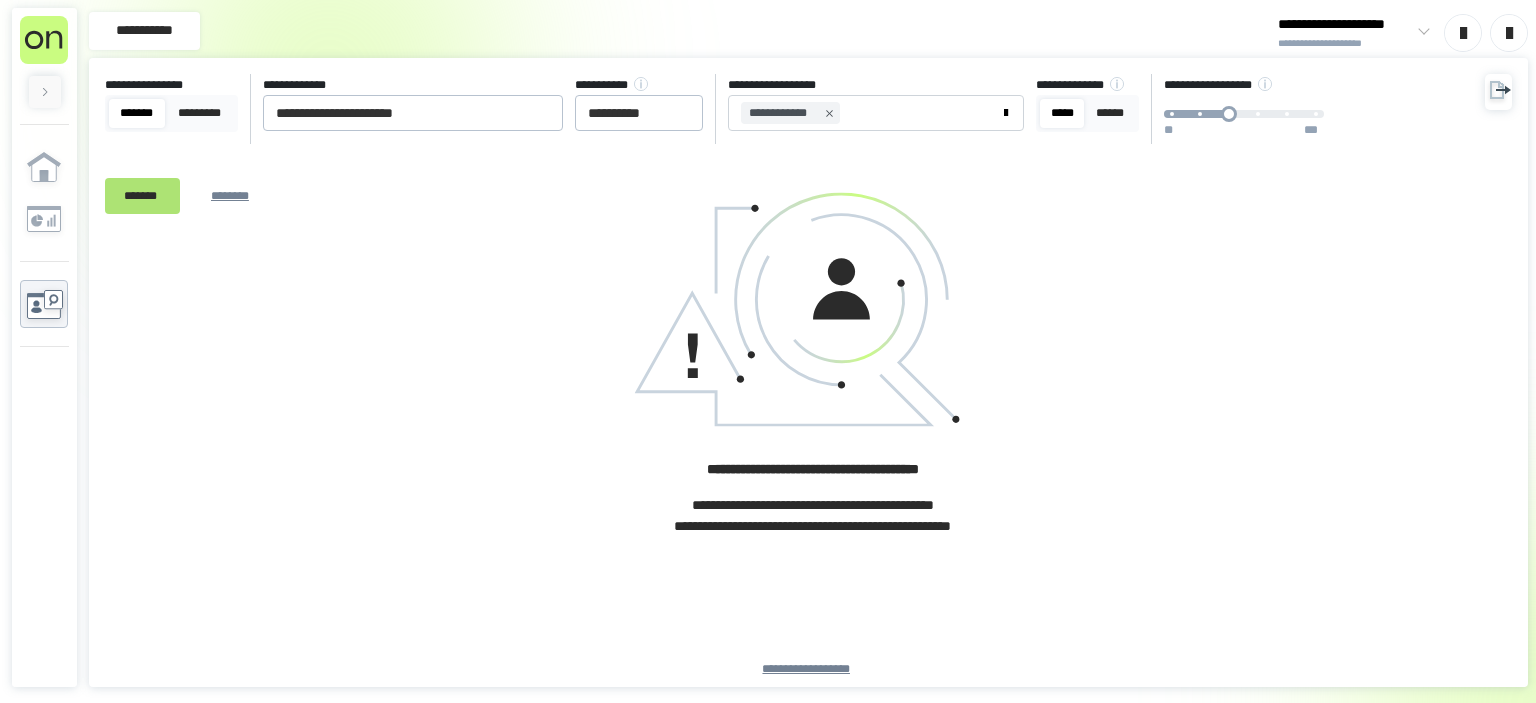 click on "*******" at bounding box center (142, 195) 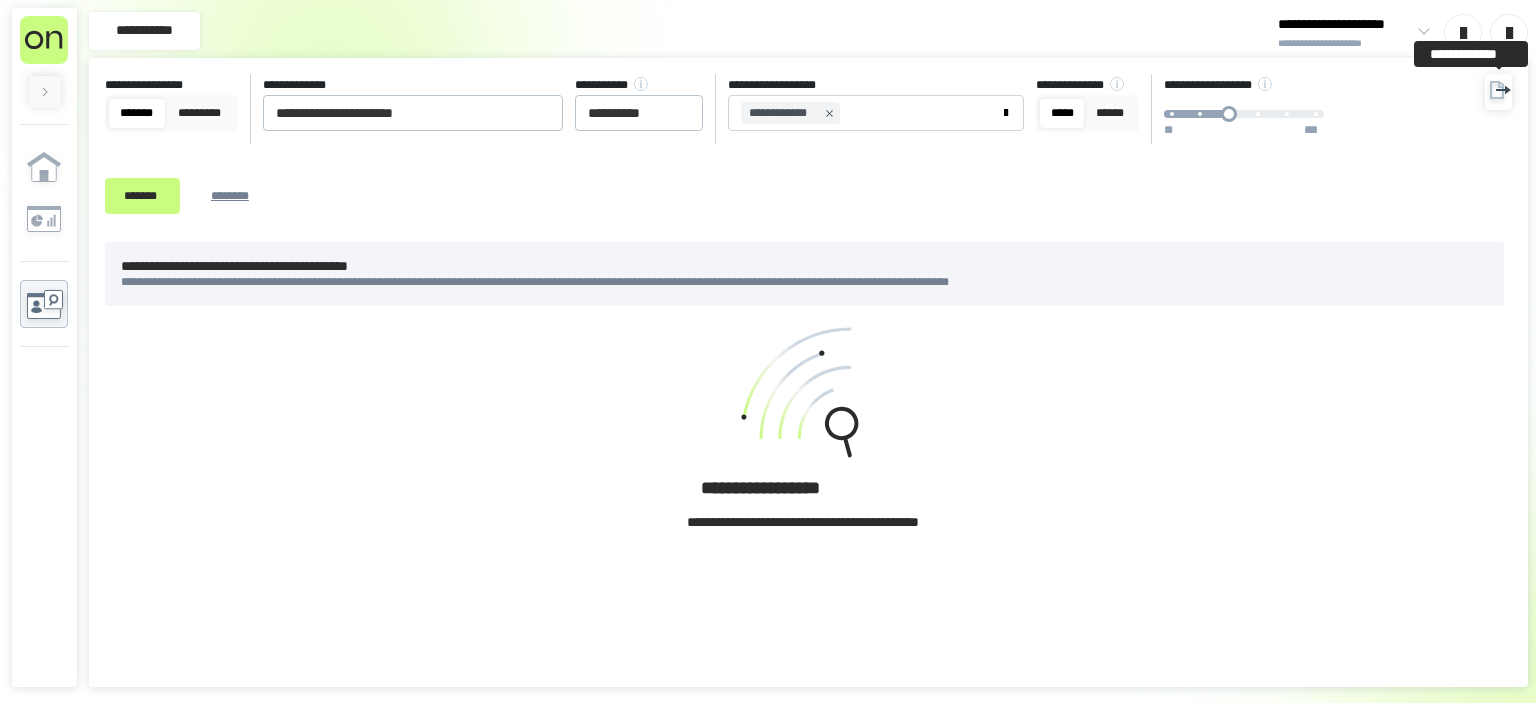 click 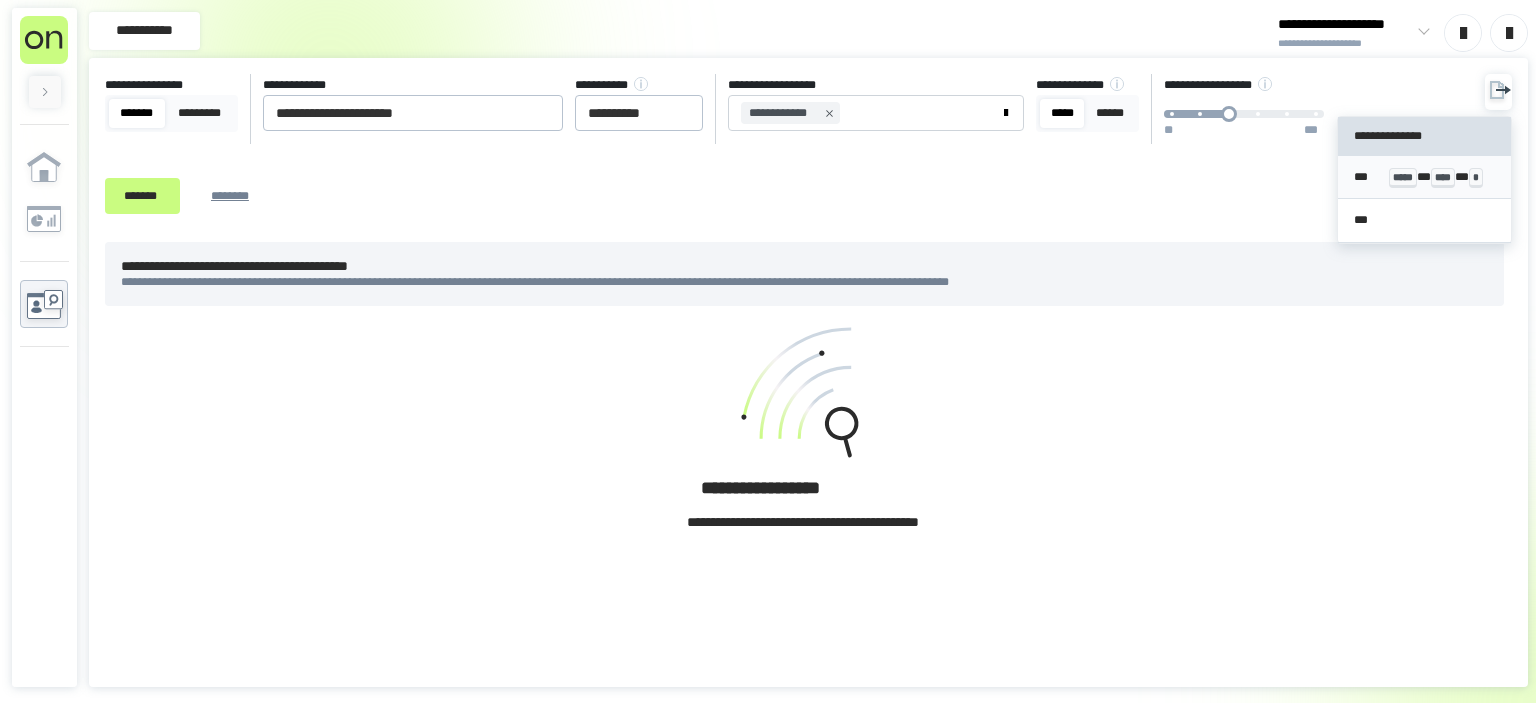 click on "*** ***** * **** *   *" at bounding box center (1425, 178) 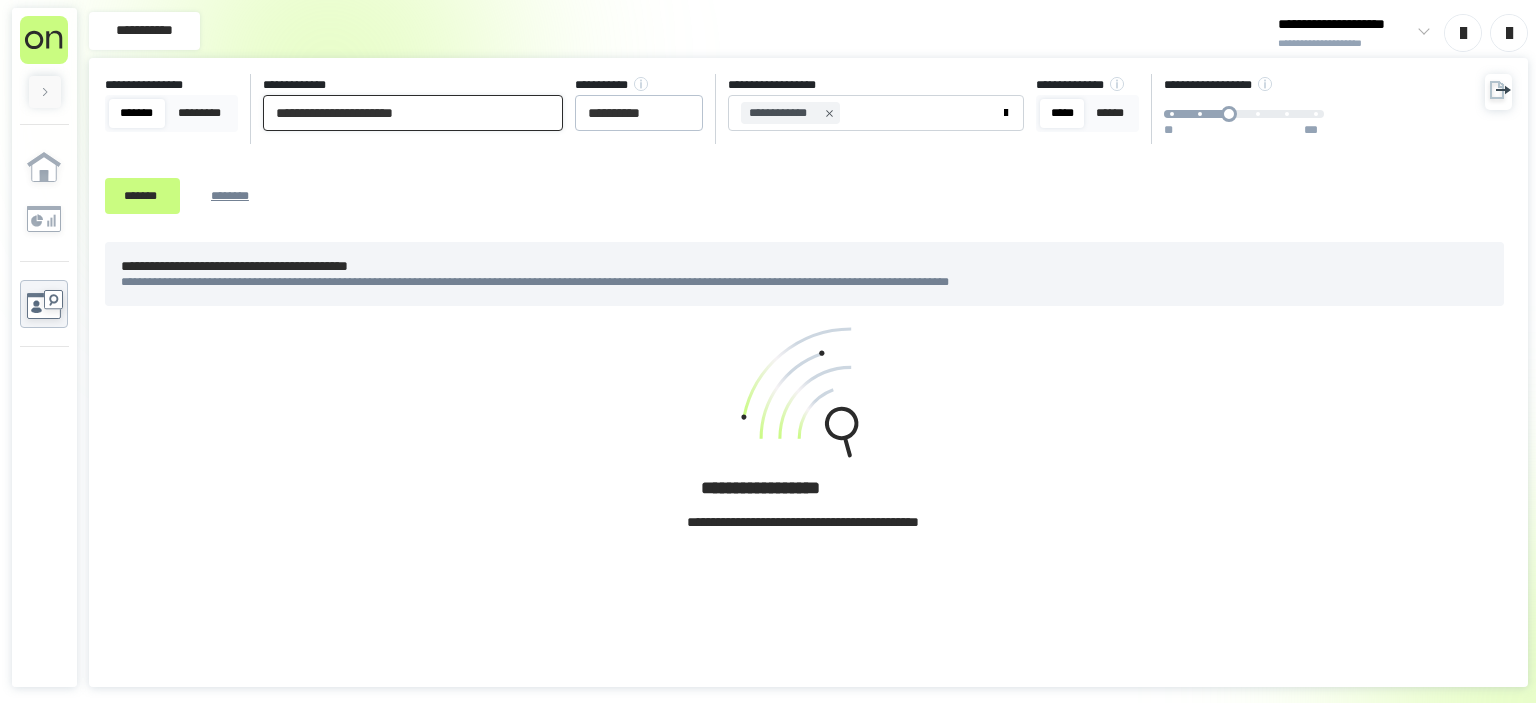 drag, startPoint x: 422, startPoint y: 122, endPoint x: 0, endPoint y: 143, distance: 422.5222 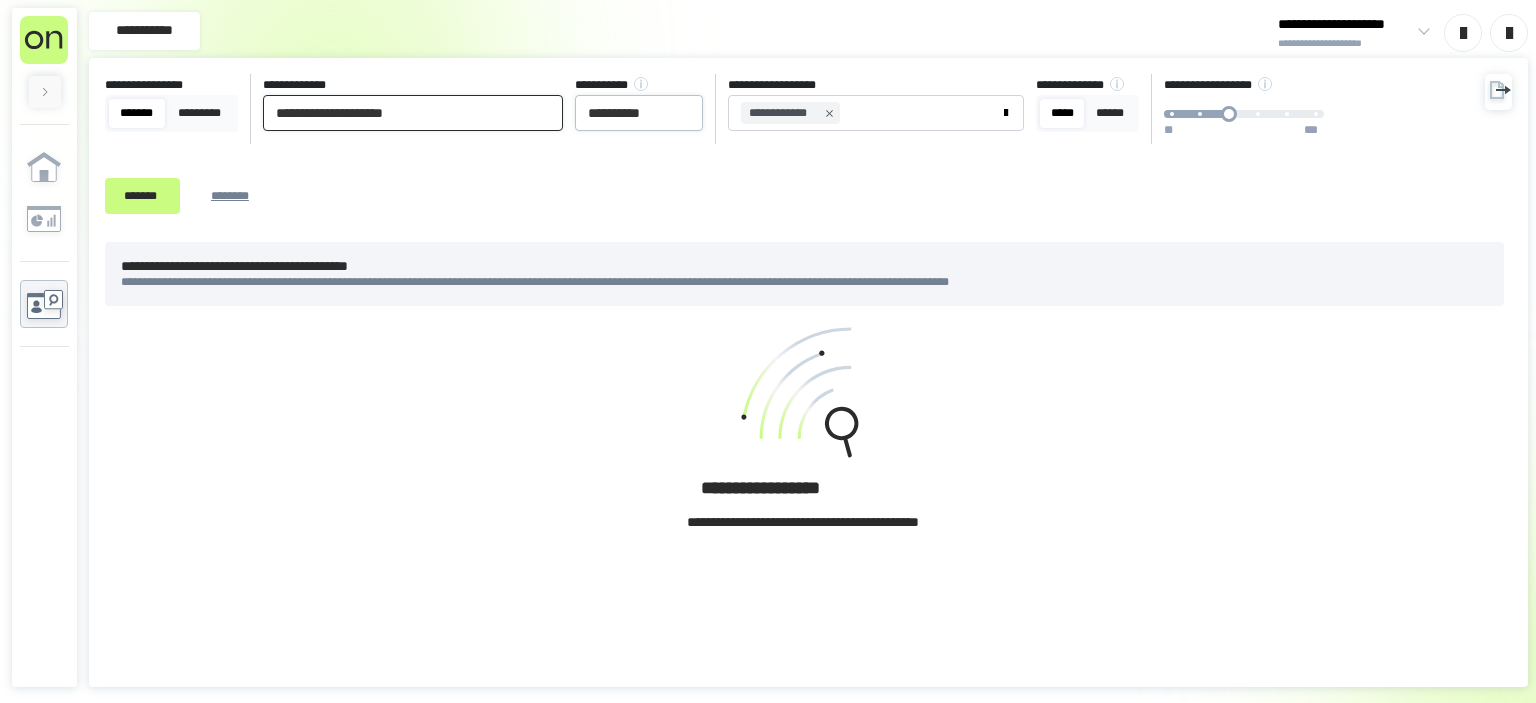 type on "**********" 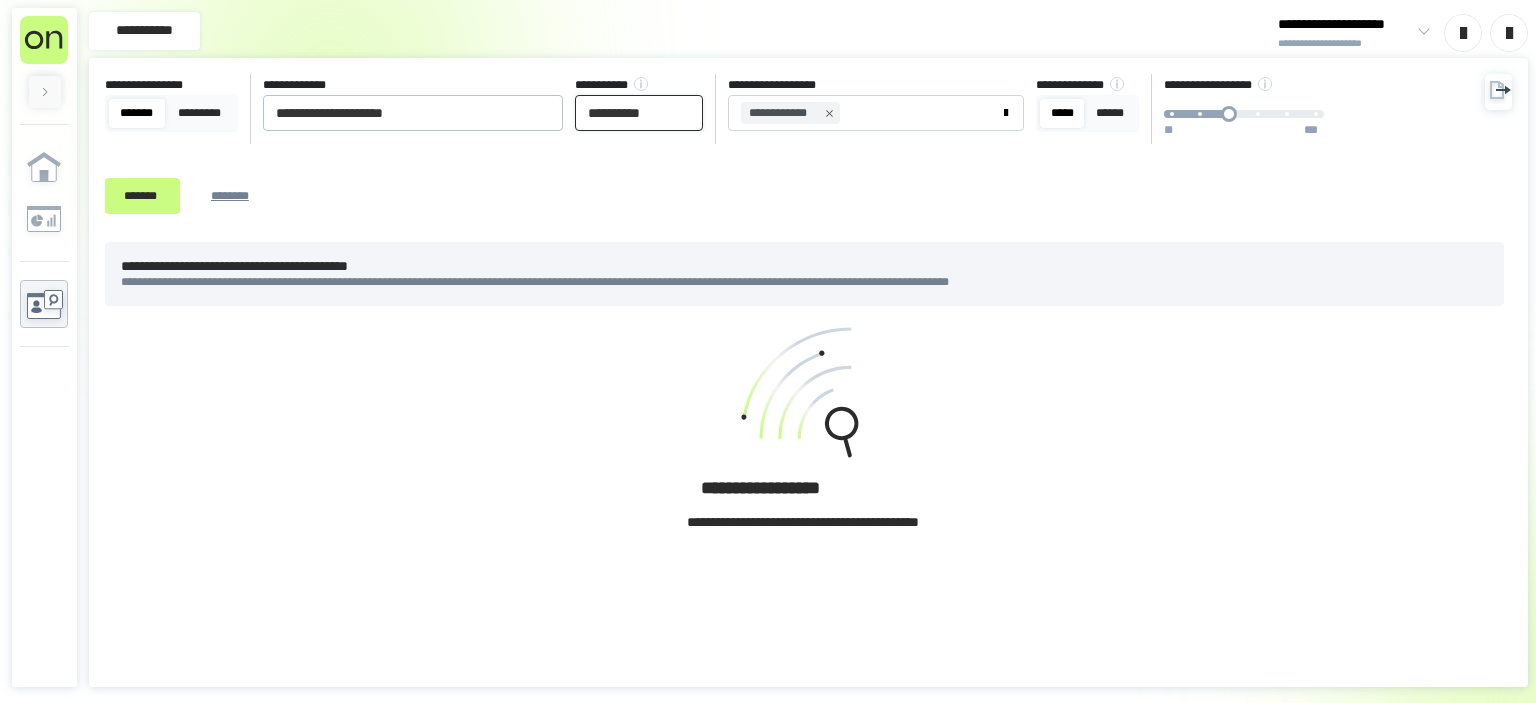 drag, startPoint x: 608, startPoint y: 110, endPoint x: 697, endPoint y: 114, distance: 89.08984 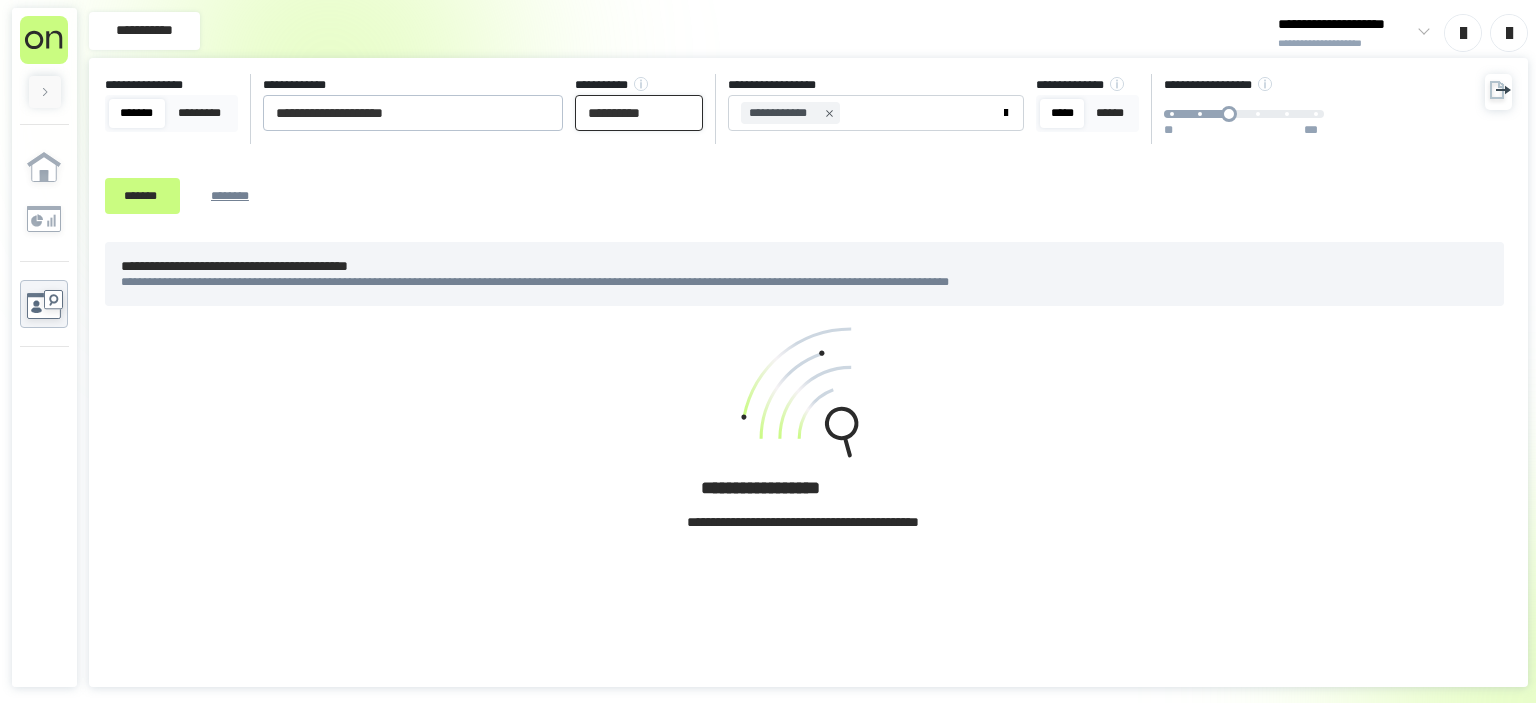 click on "**********" at bounding box center (639, 113) 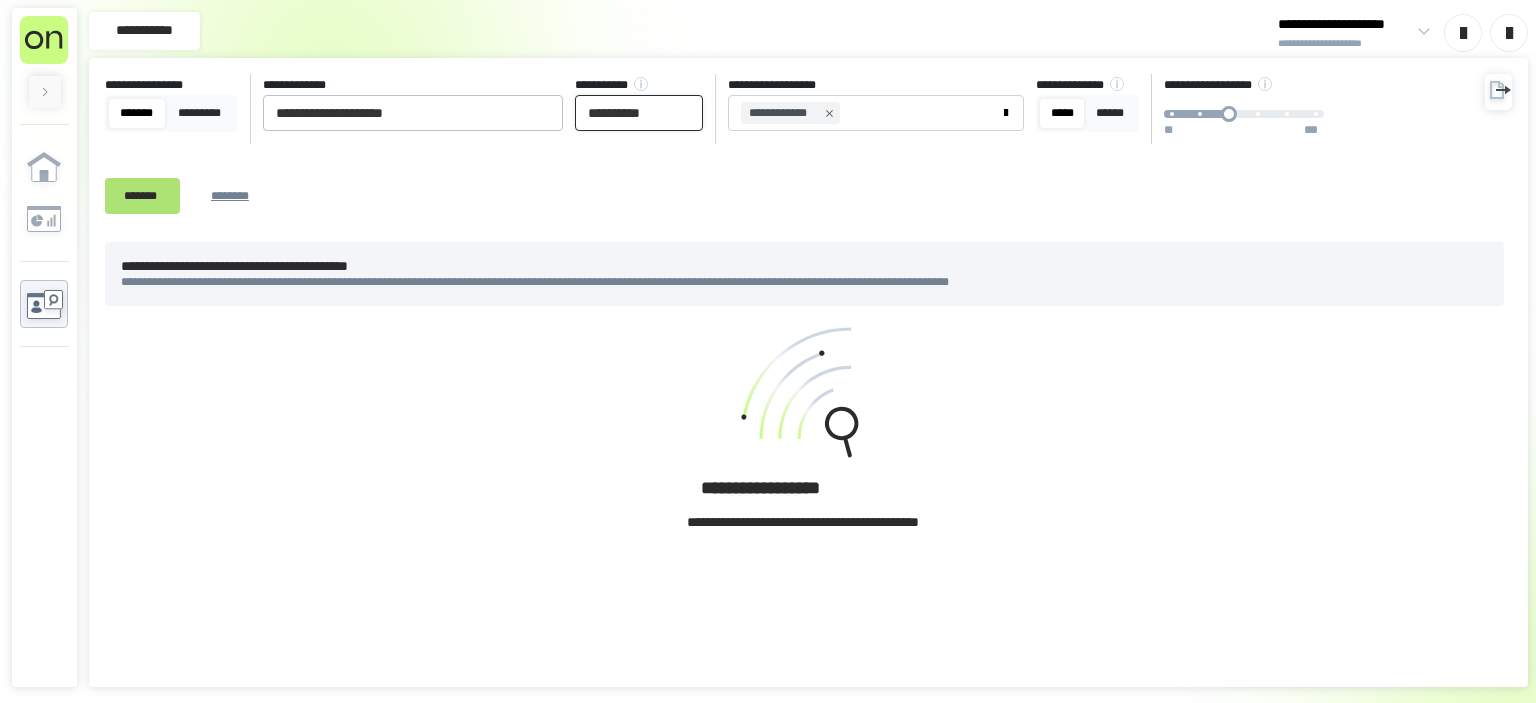 type on "**********" 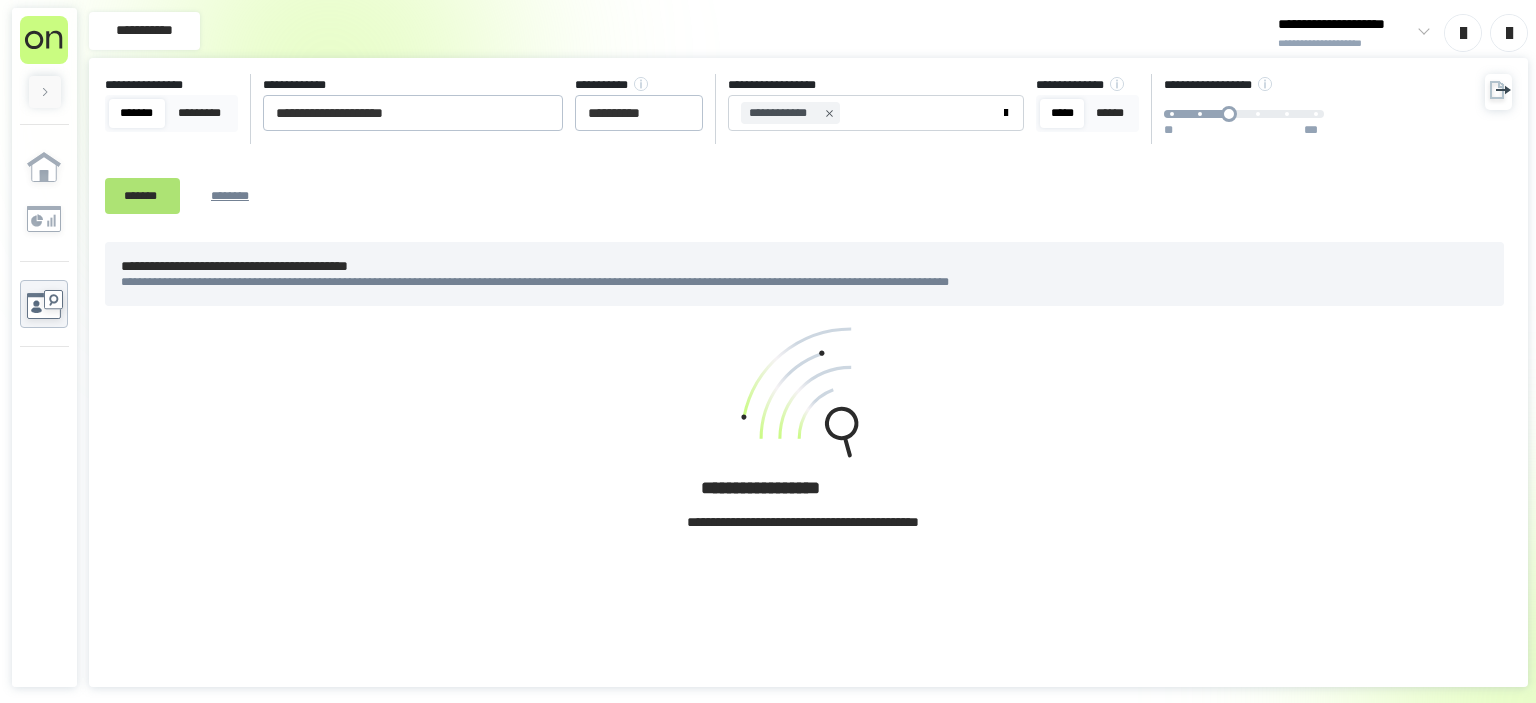 click on "*******" at bounding box center (142, 195) 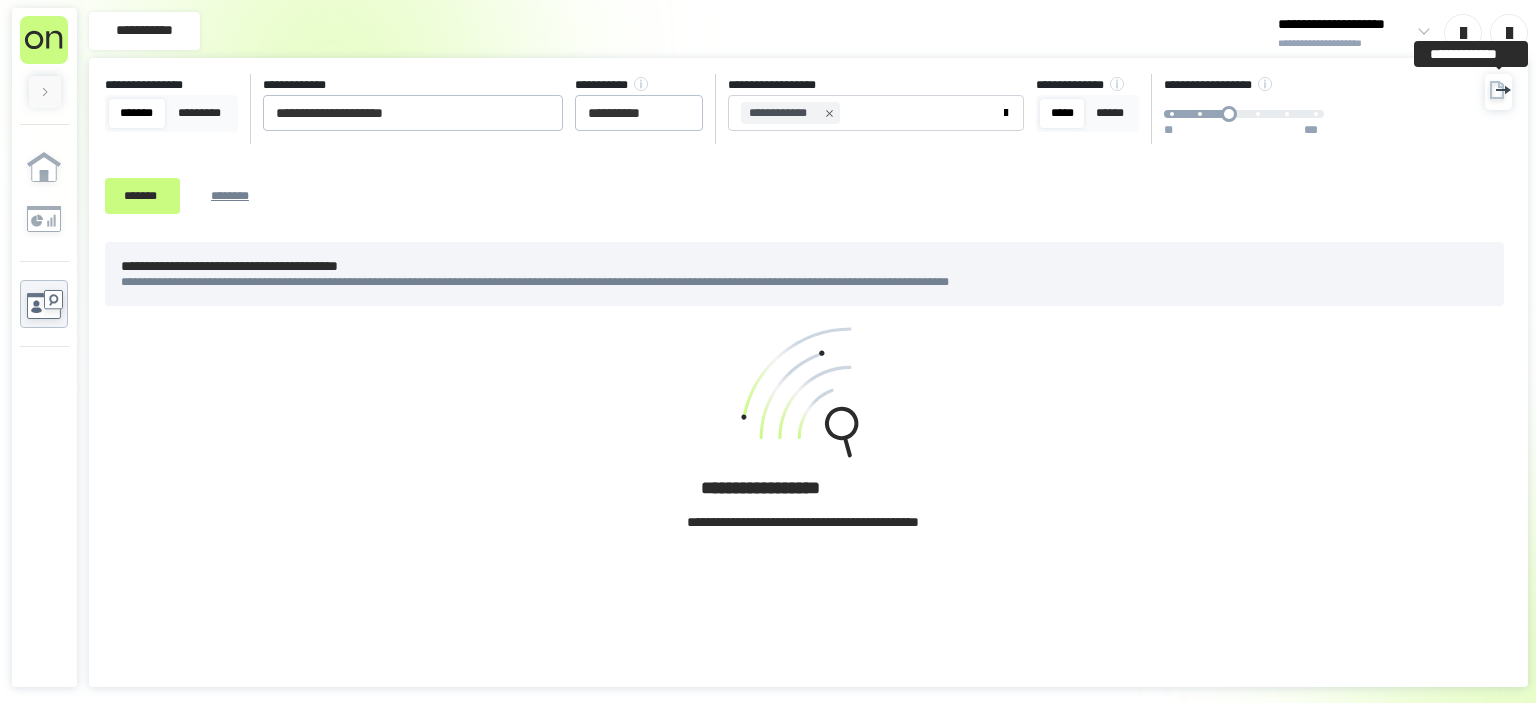 click 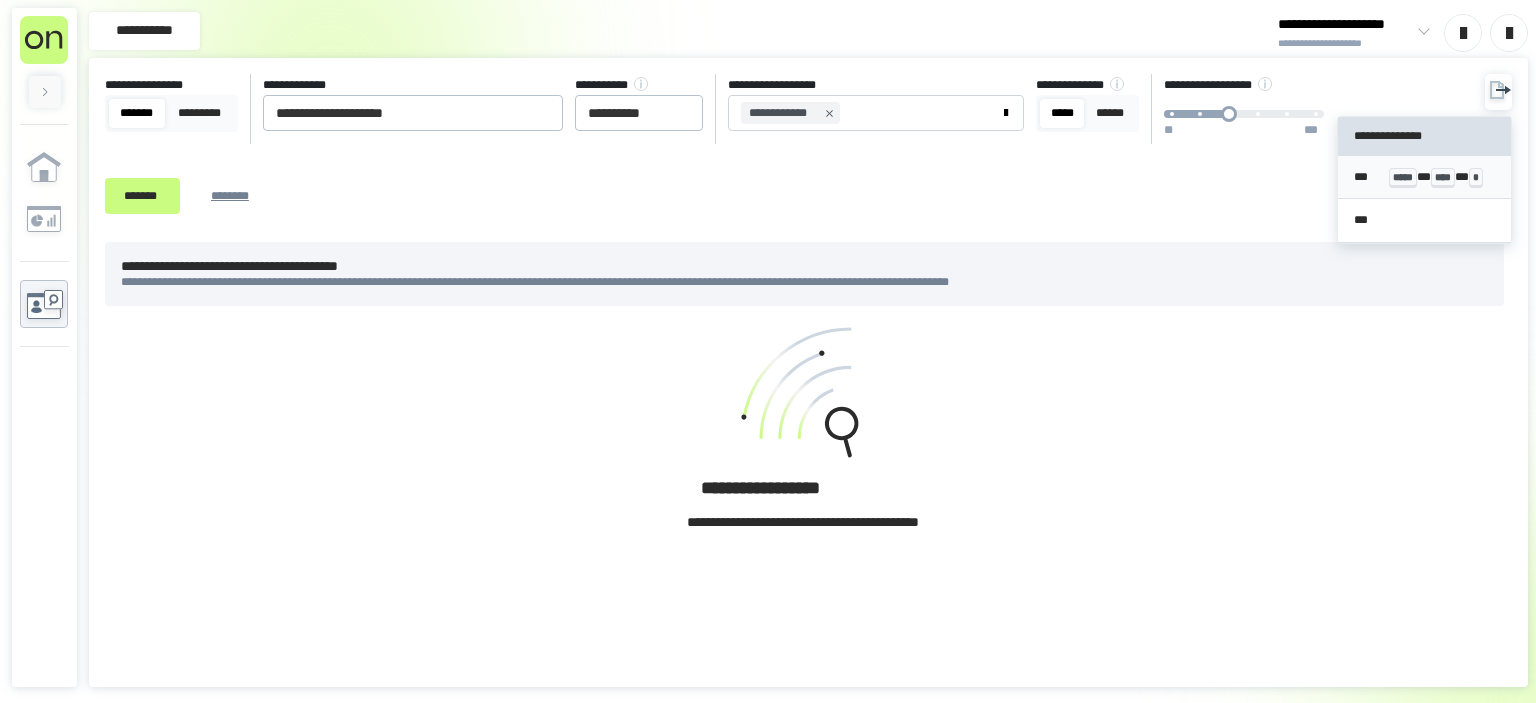 click on "*** ***** * **** *   *" at bounding box center (1425, 177) 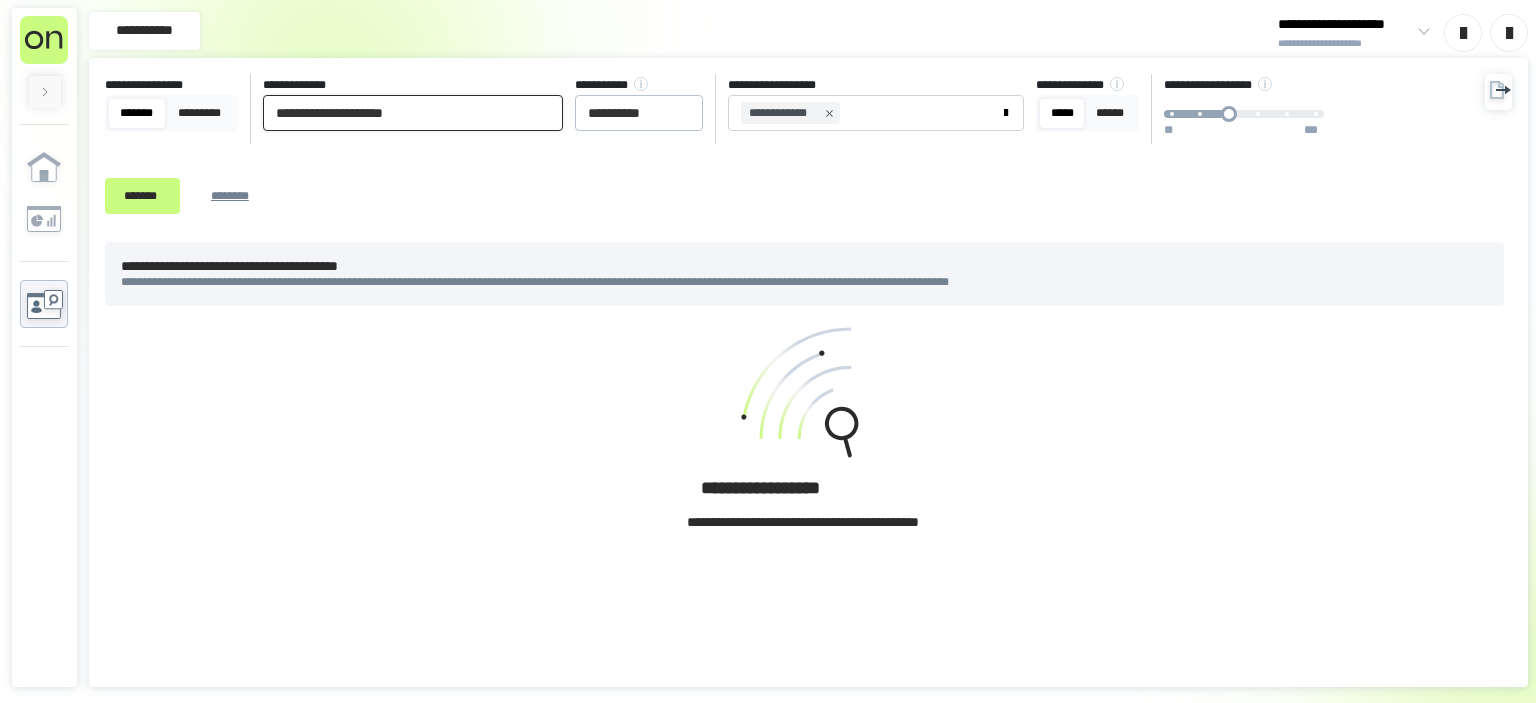 drag, startPoint x: 450, startPoint y: 113, endPoint x: 46, endPoint y: 87, distance: 404.83575 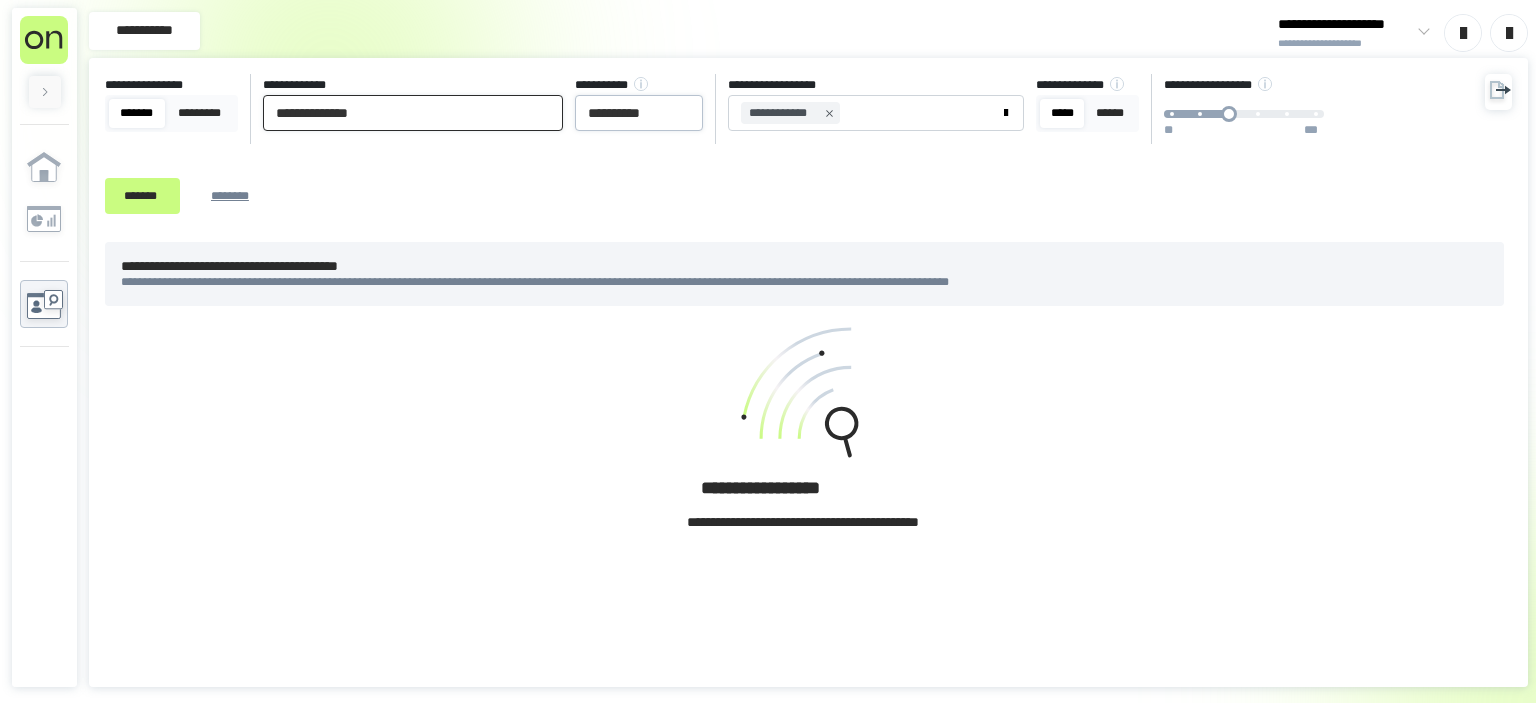 type on "**********" 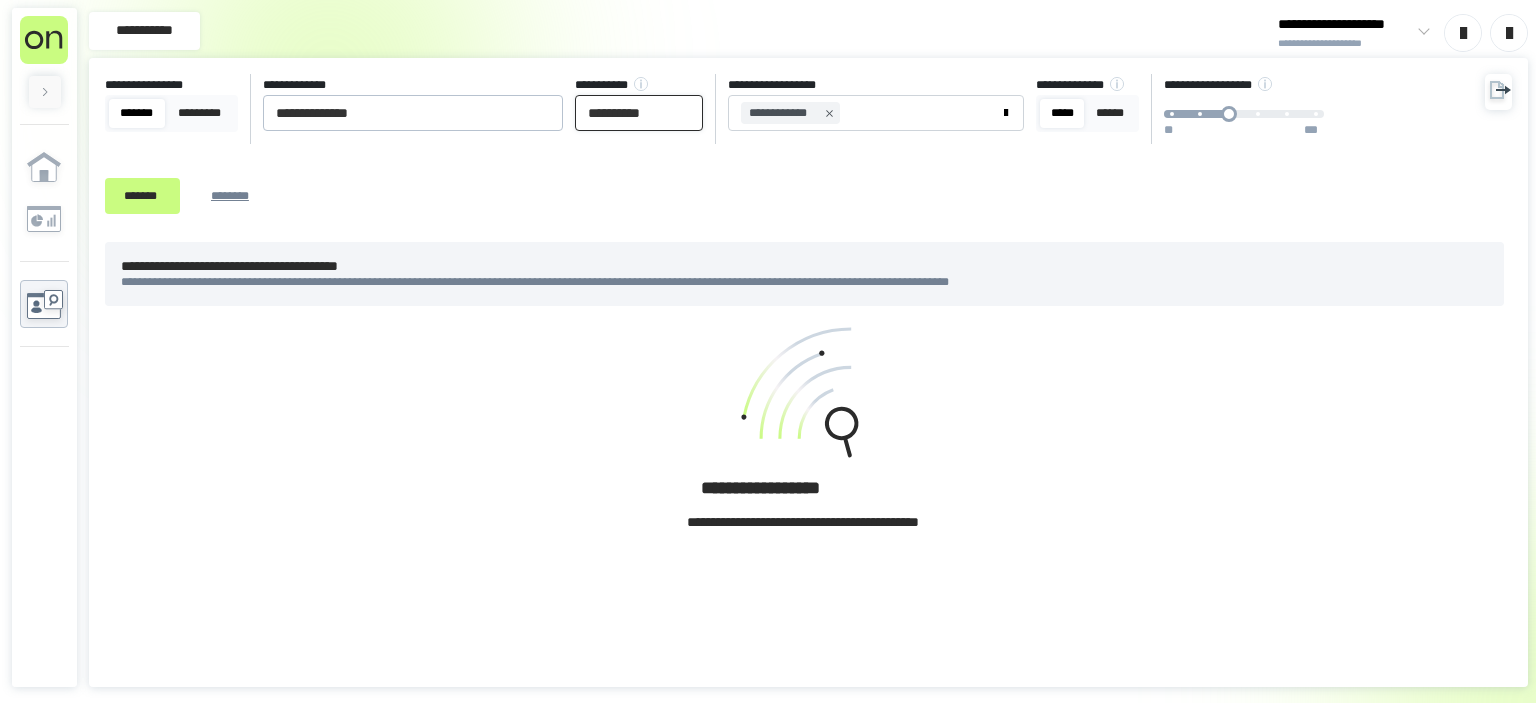drag, startPoint x: 606, startPoint y: 109, endPoint x: 700, endPoint y: 126, distance: 95.524864 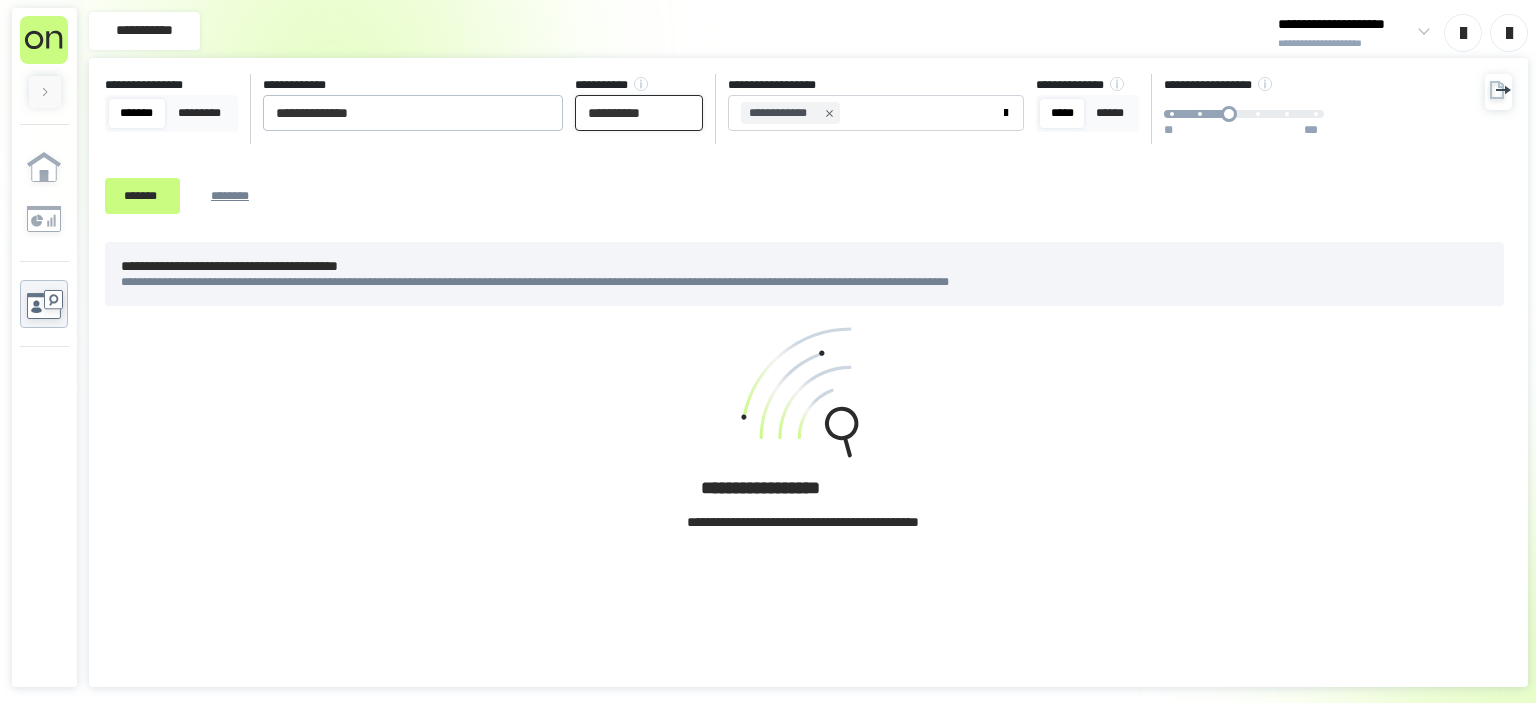 click on "**********" at bounding box center [639, 113] 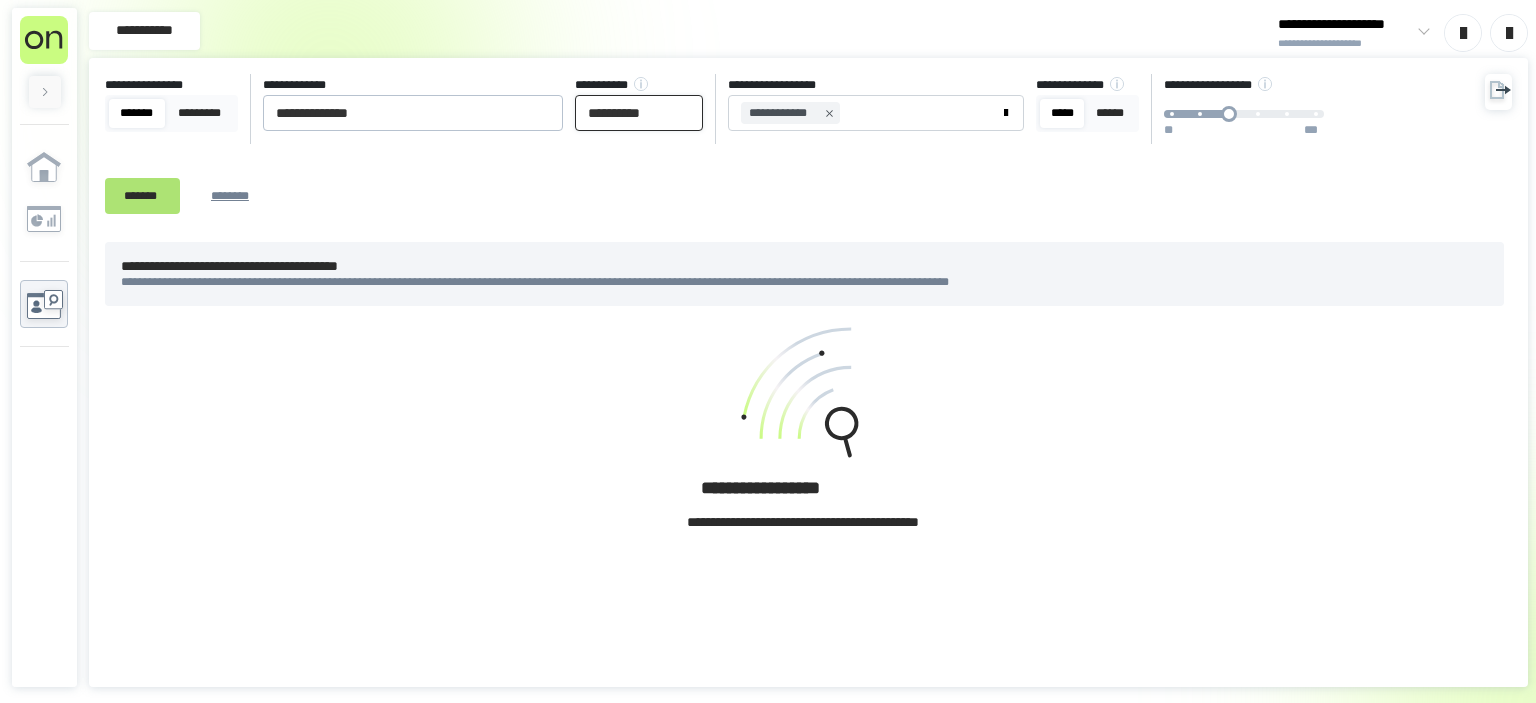 type on "**********" 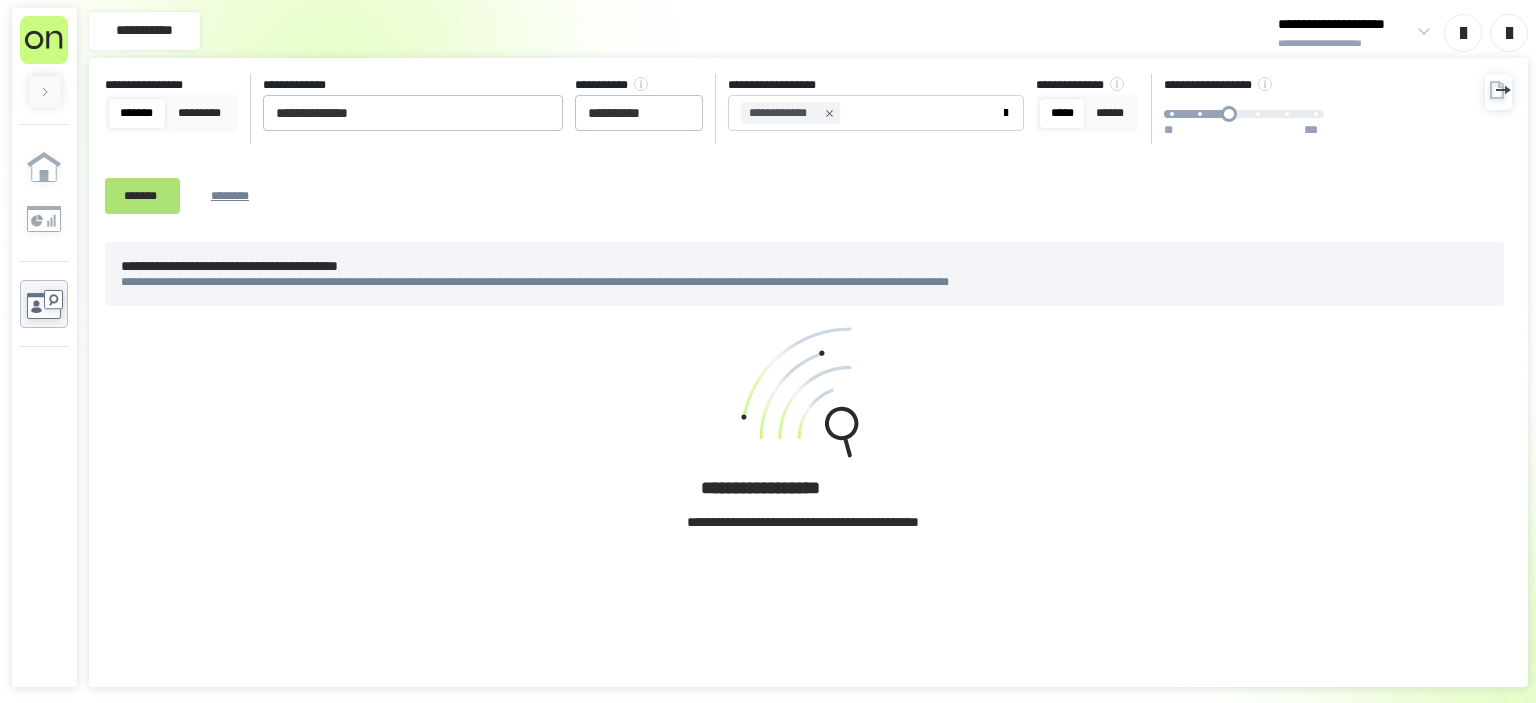 click on "*******" at bounding box center (142, 195) 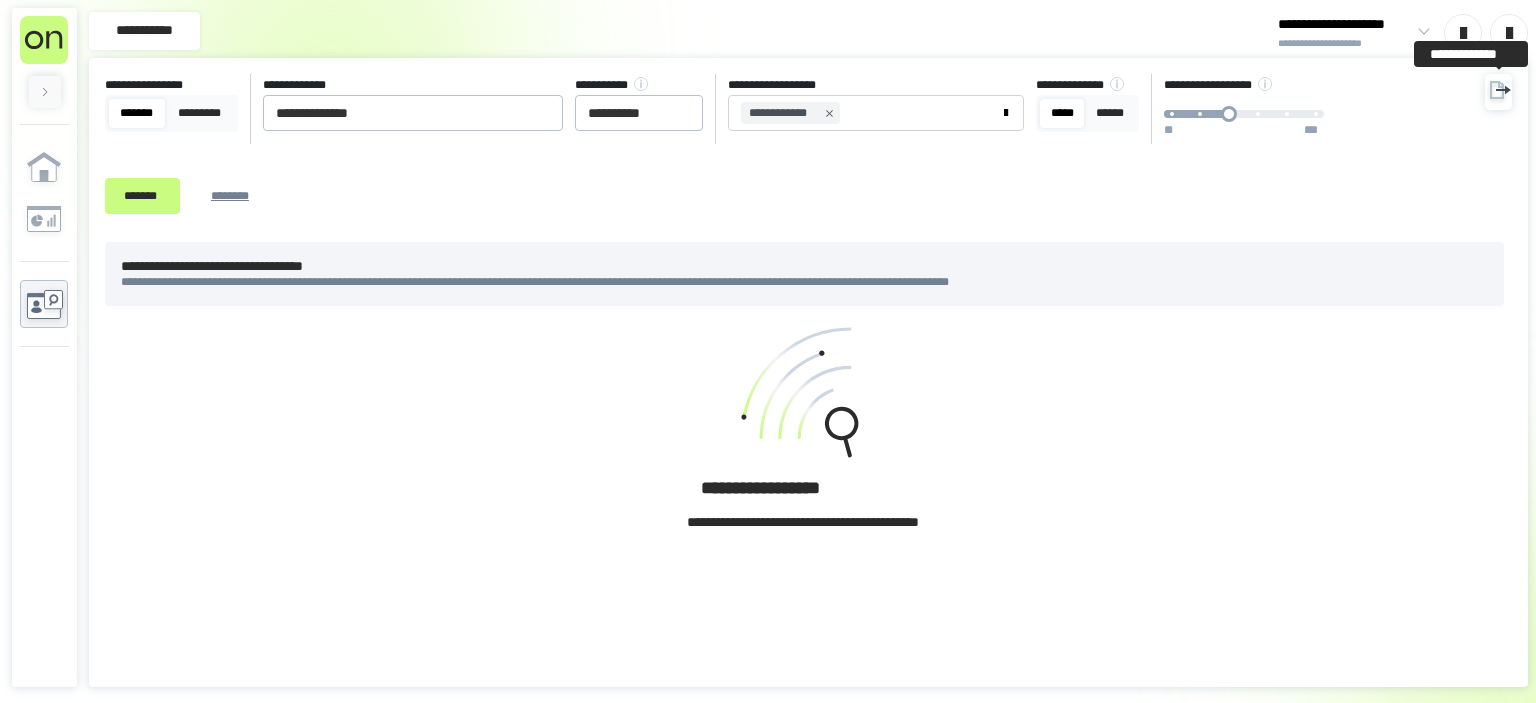 click 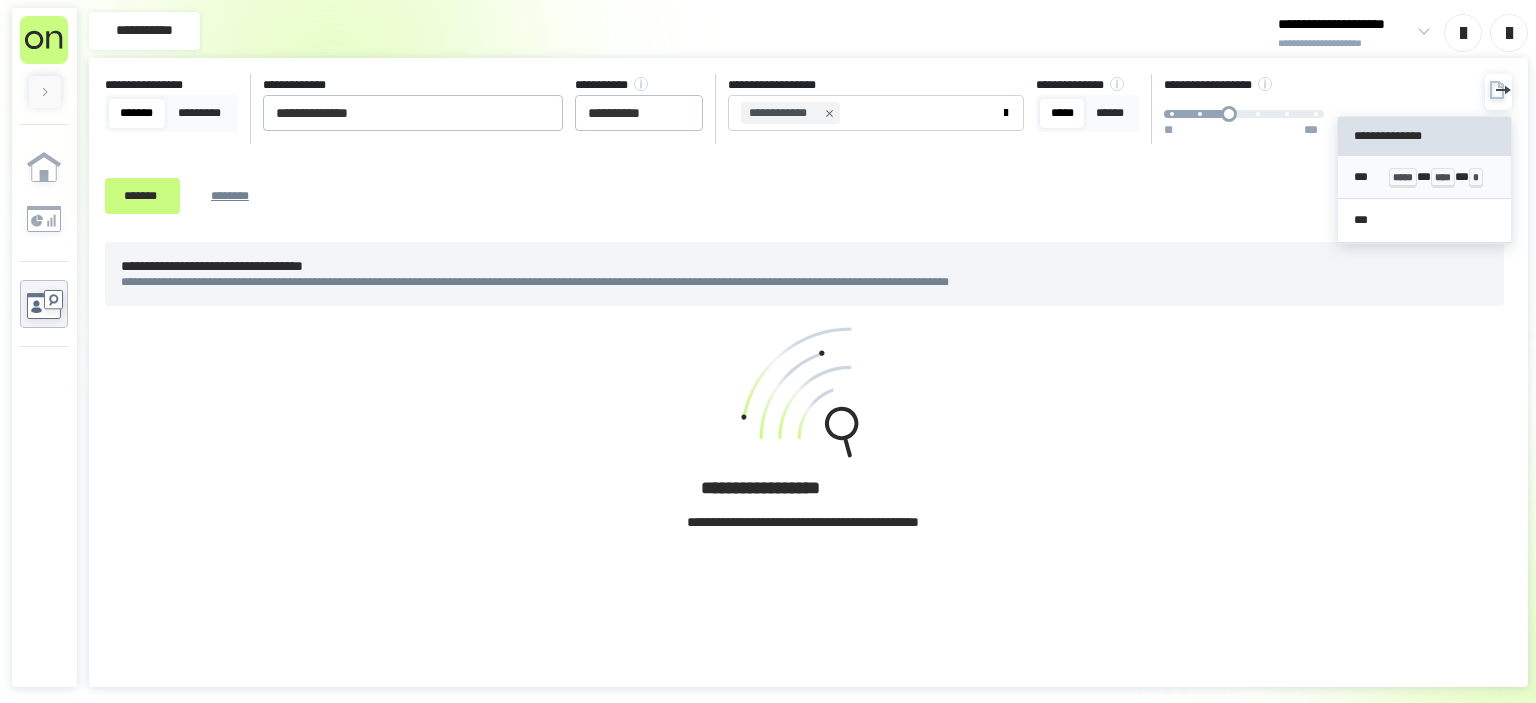 click on "*** ***** * **** *   *" at bounding box center (1425, 177) 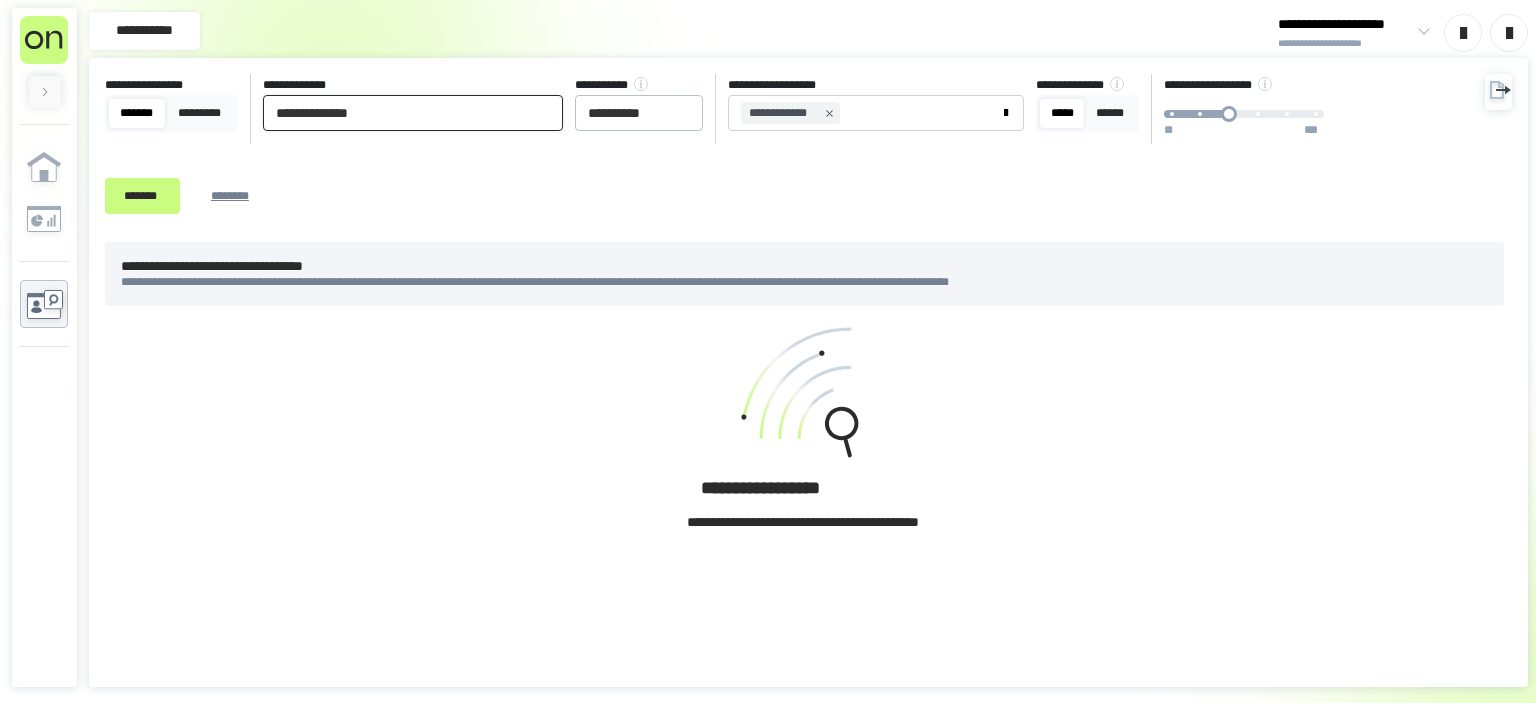 drag, startPoint x: 418, startPoint y: 121, endPoint x: 32, endPoint y: 118, distance: 386.01166 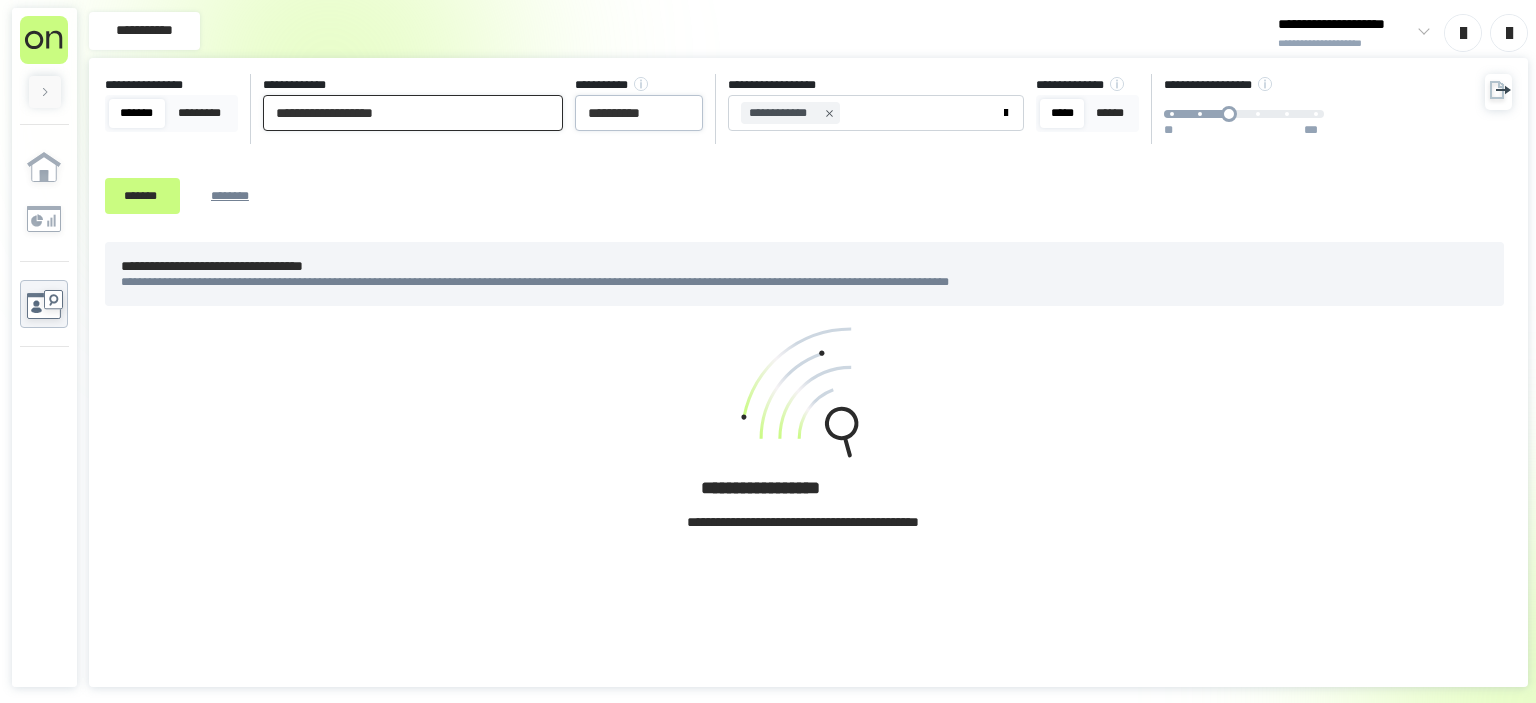 type on "**********" 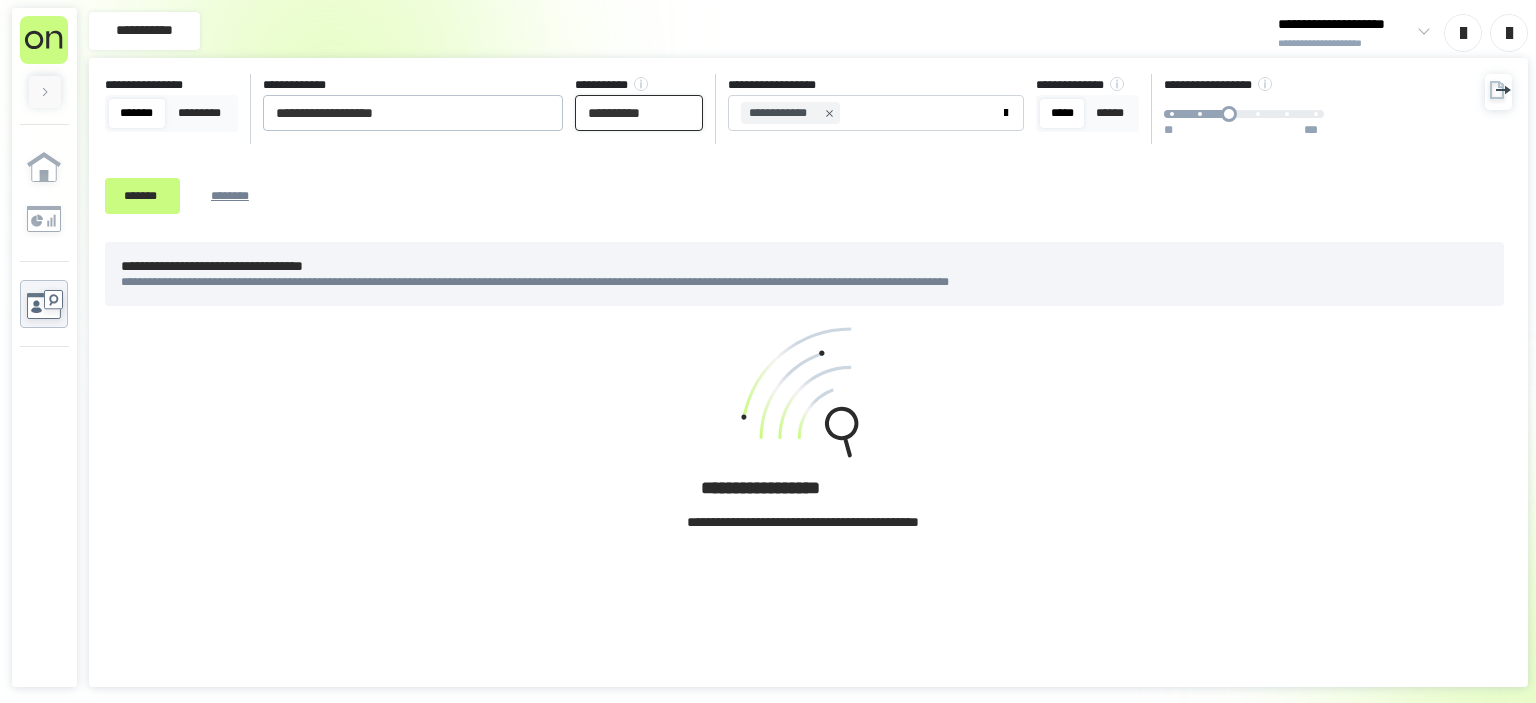 click on "**********" at bounding box center [639, 113] 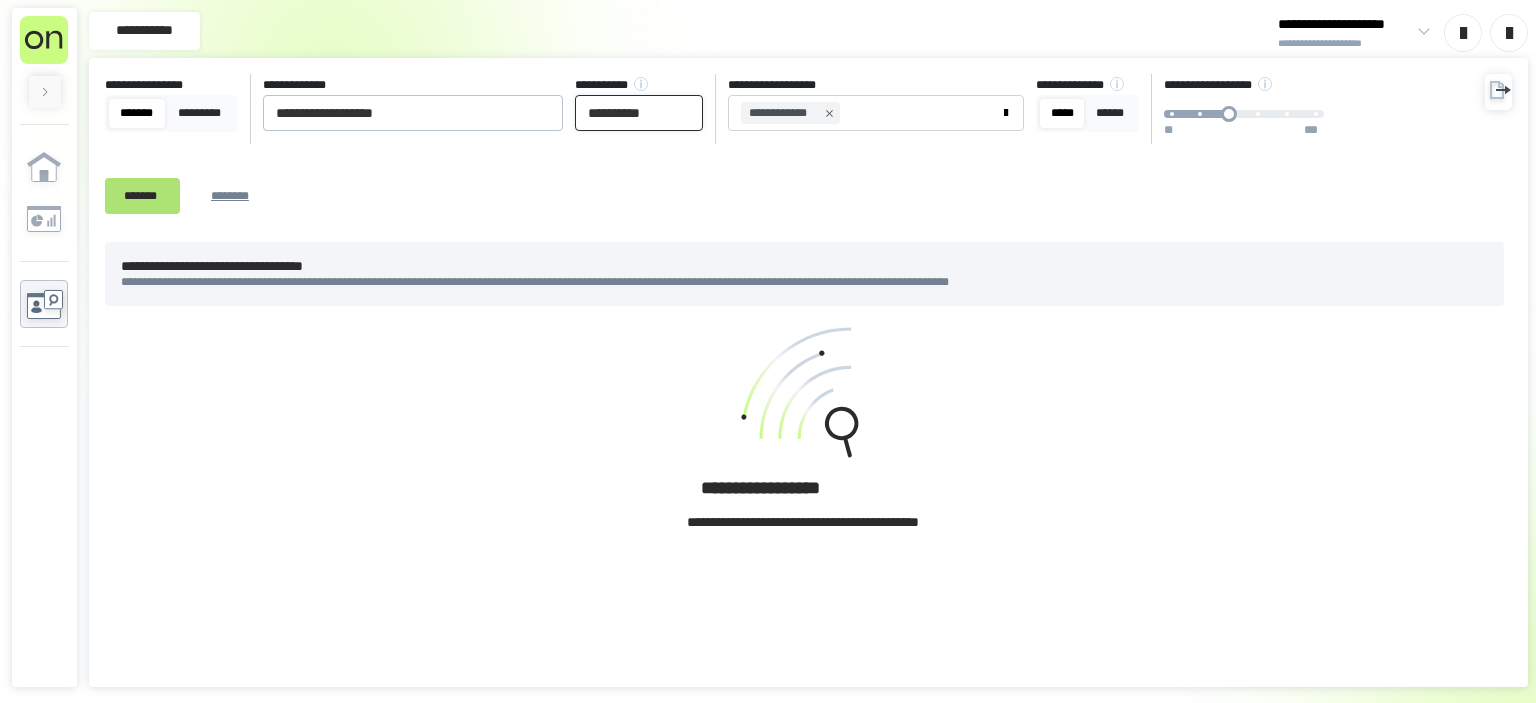 type on "**********" 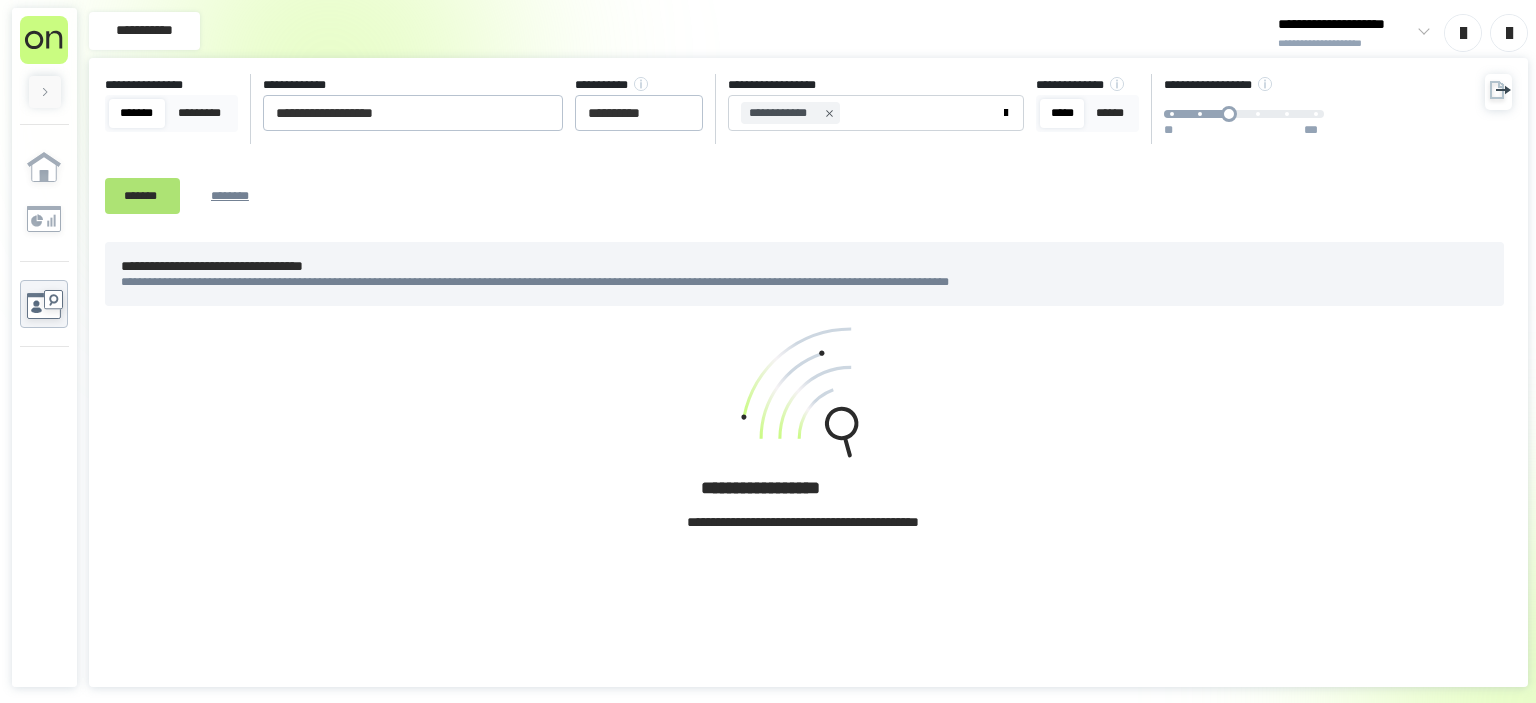 click on "*******" at bounding box center [142, 195] 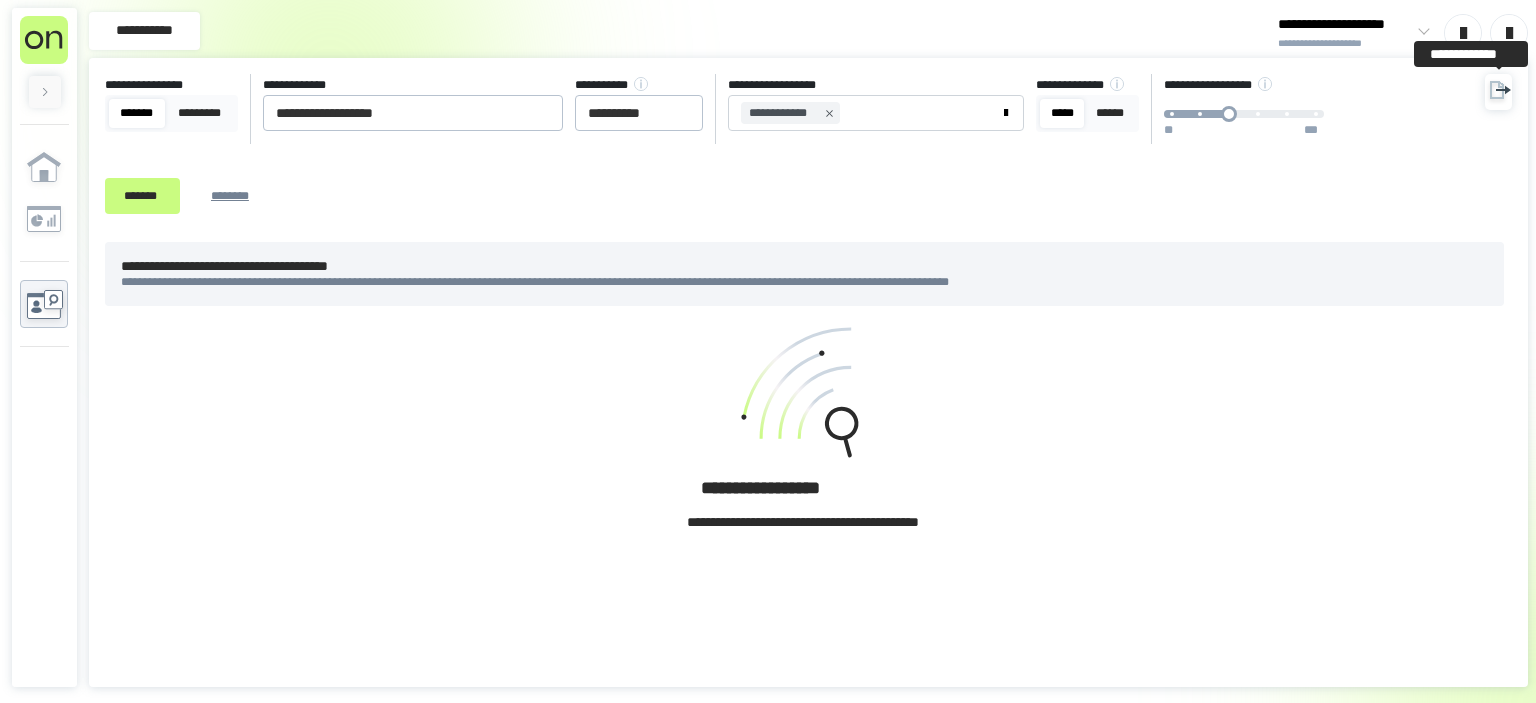 click 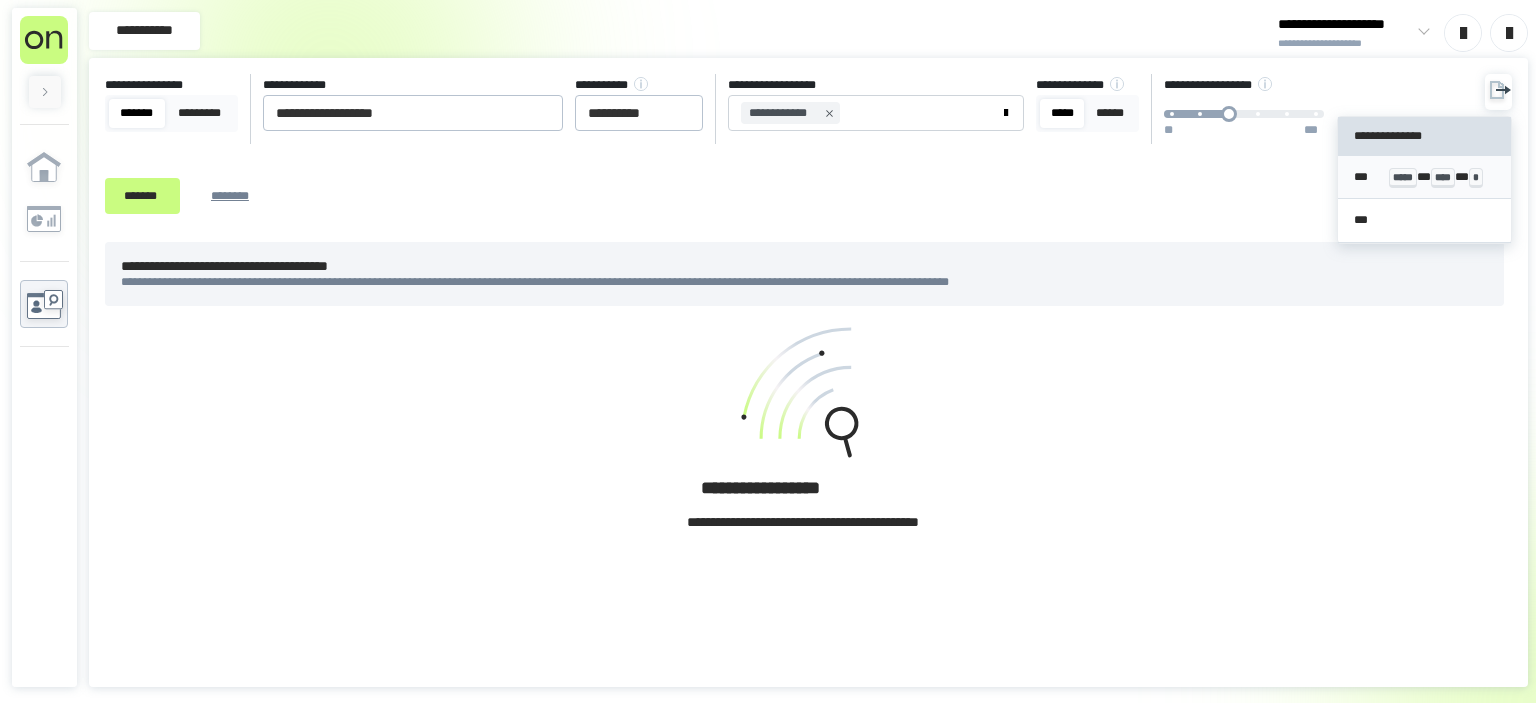 click on "*** ***** * **** *   *" at bounding box center (1425, 177) 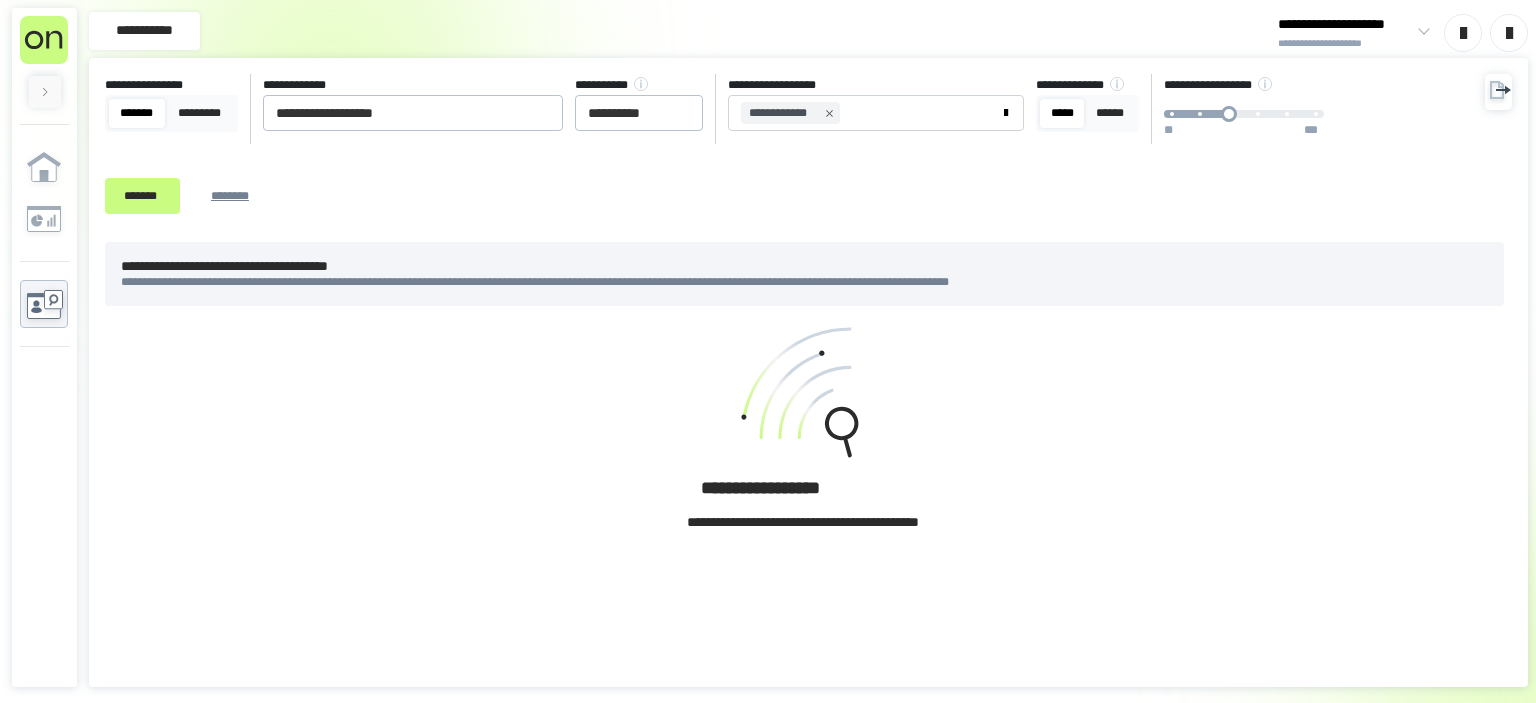 click at bounding box center (1509, 33) 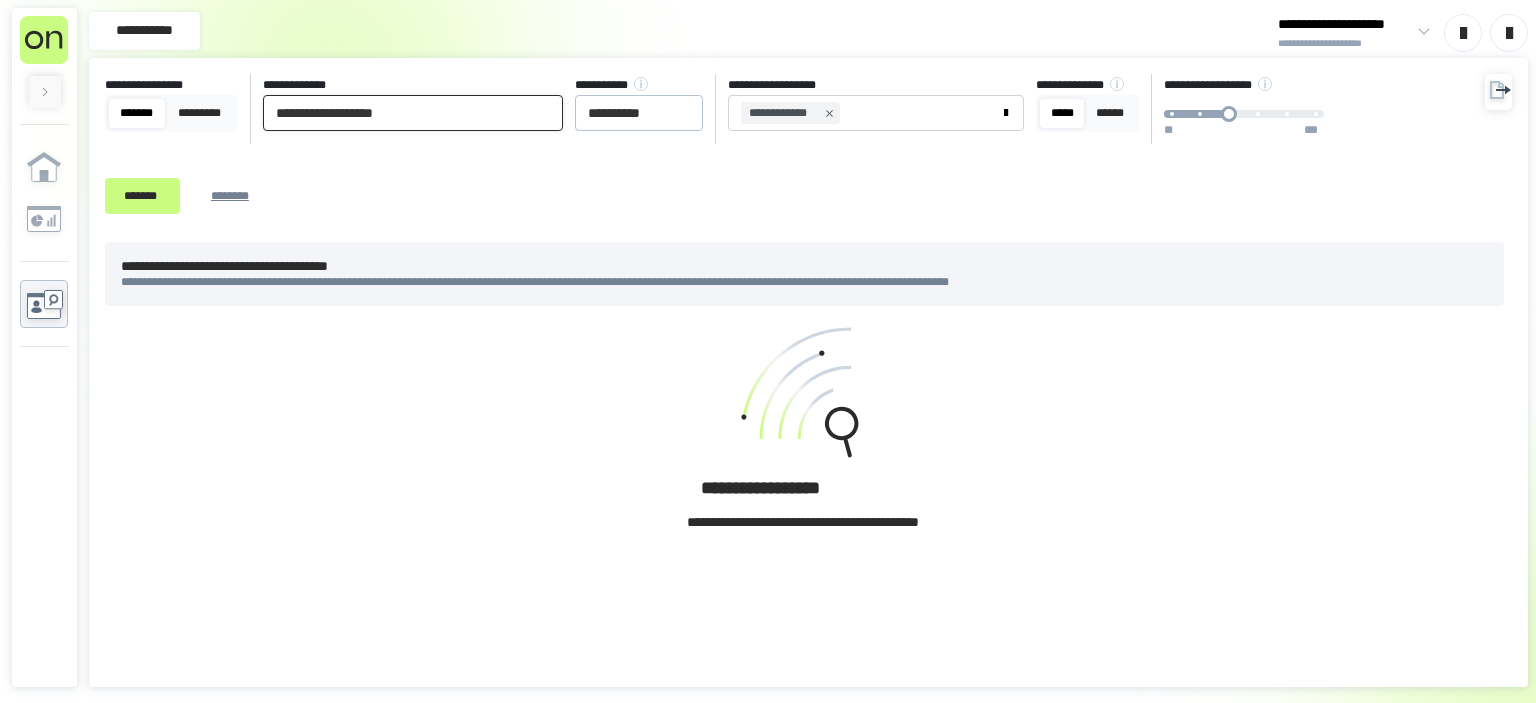 drag, startPoint x: 390, startPoint y: 115, endPoint x: 0, endPoint y: 102, distance: 390.2166 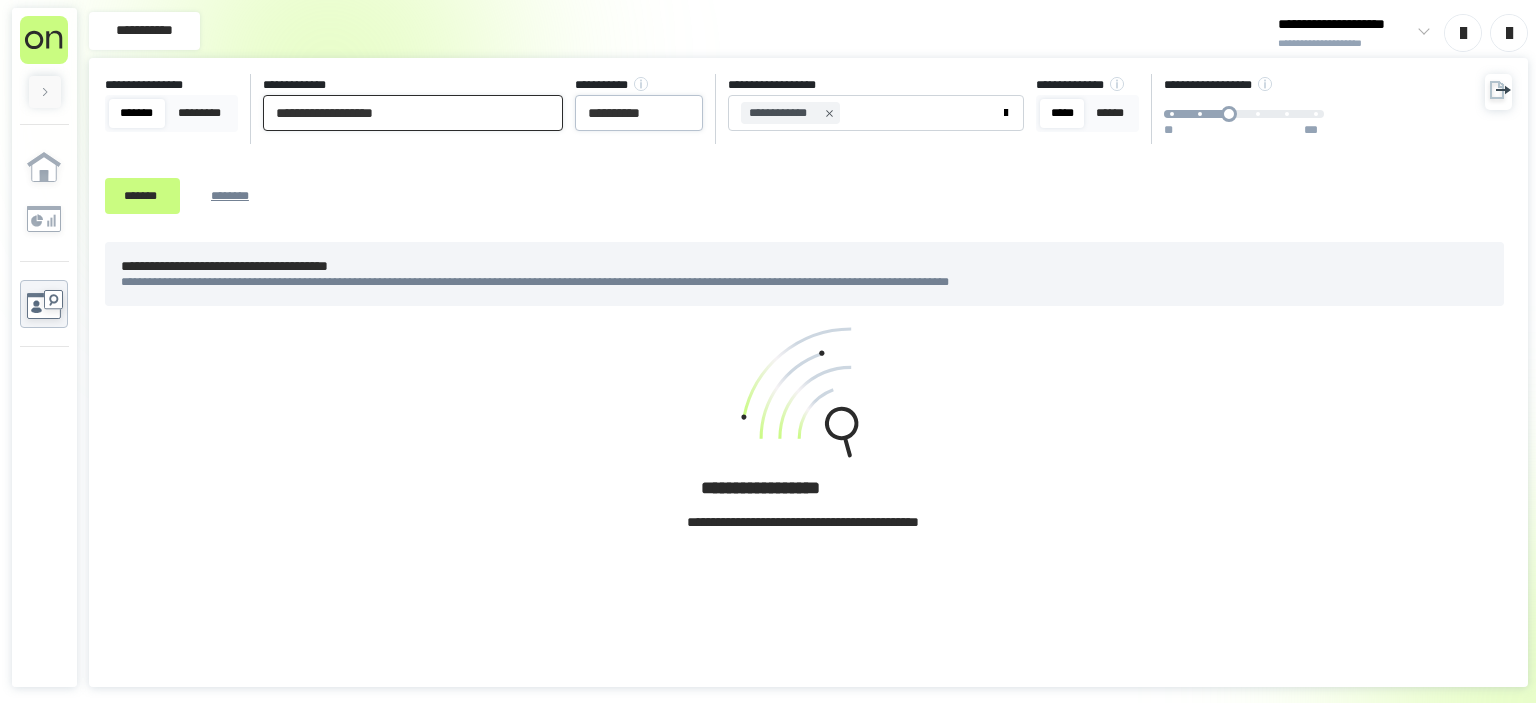 type on "**********" 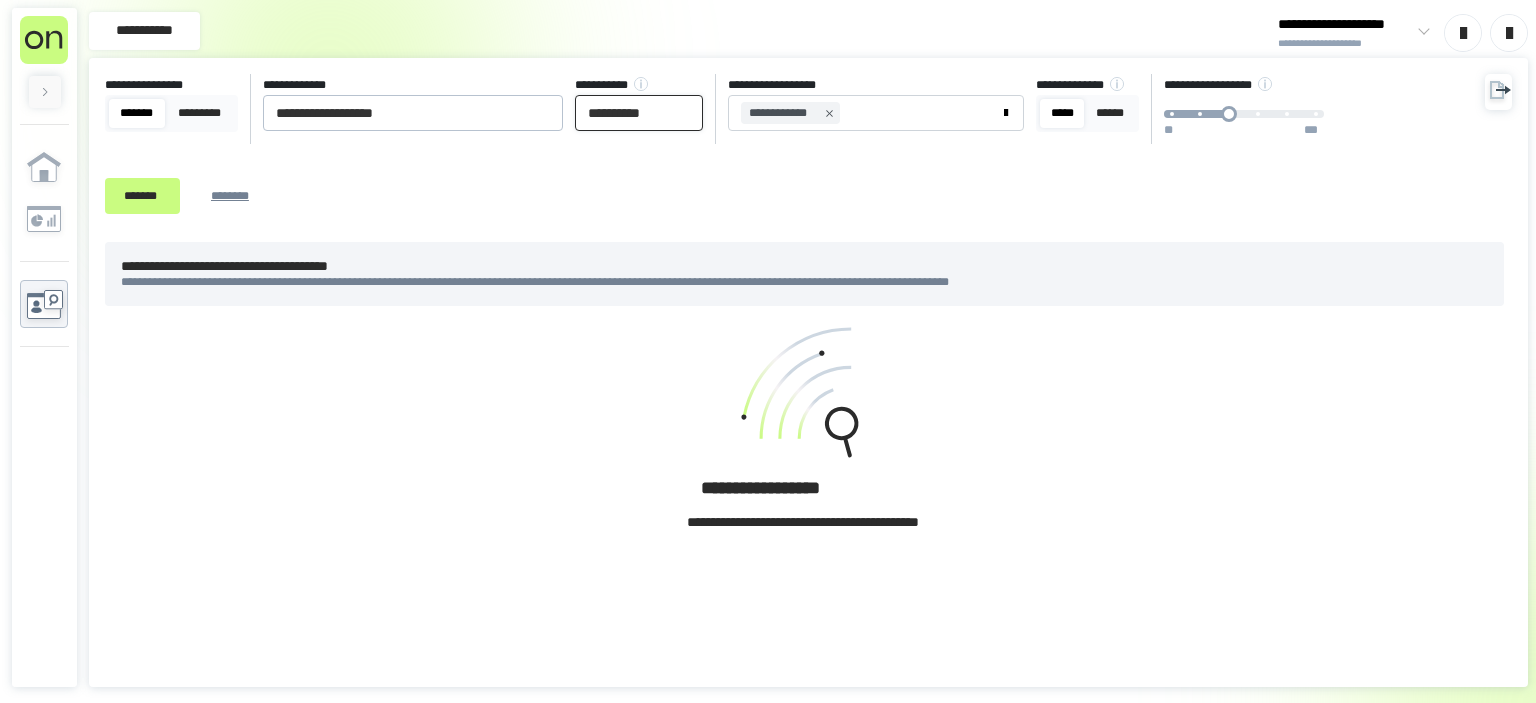 click on "**********" at bounding box center (639, 113) 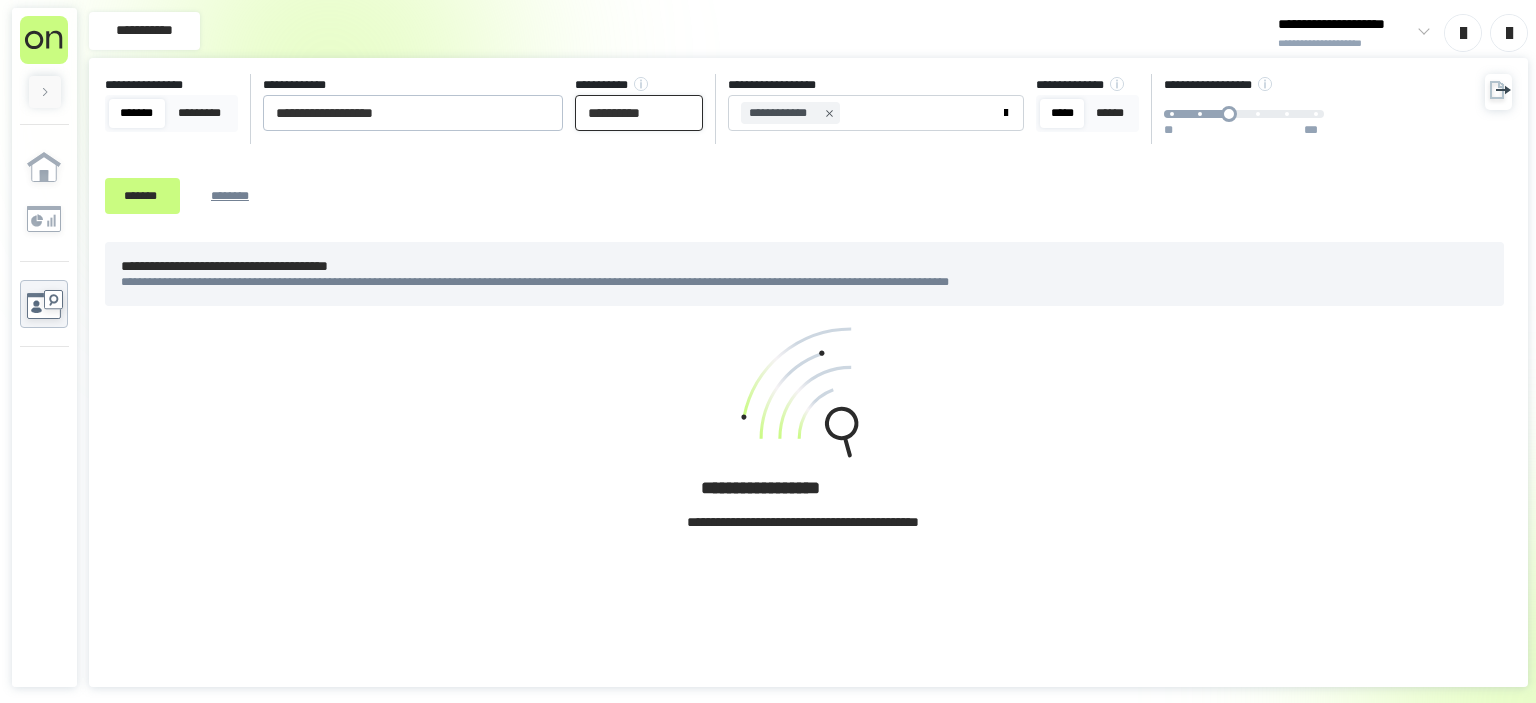 click on "**********" at bounding box center (639, 113) 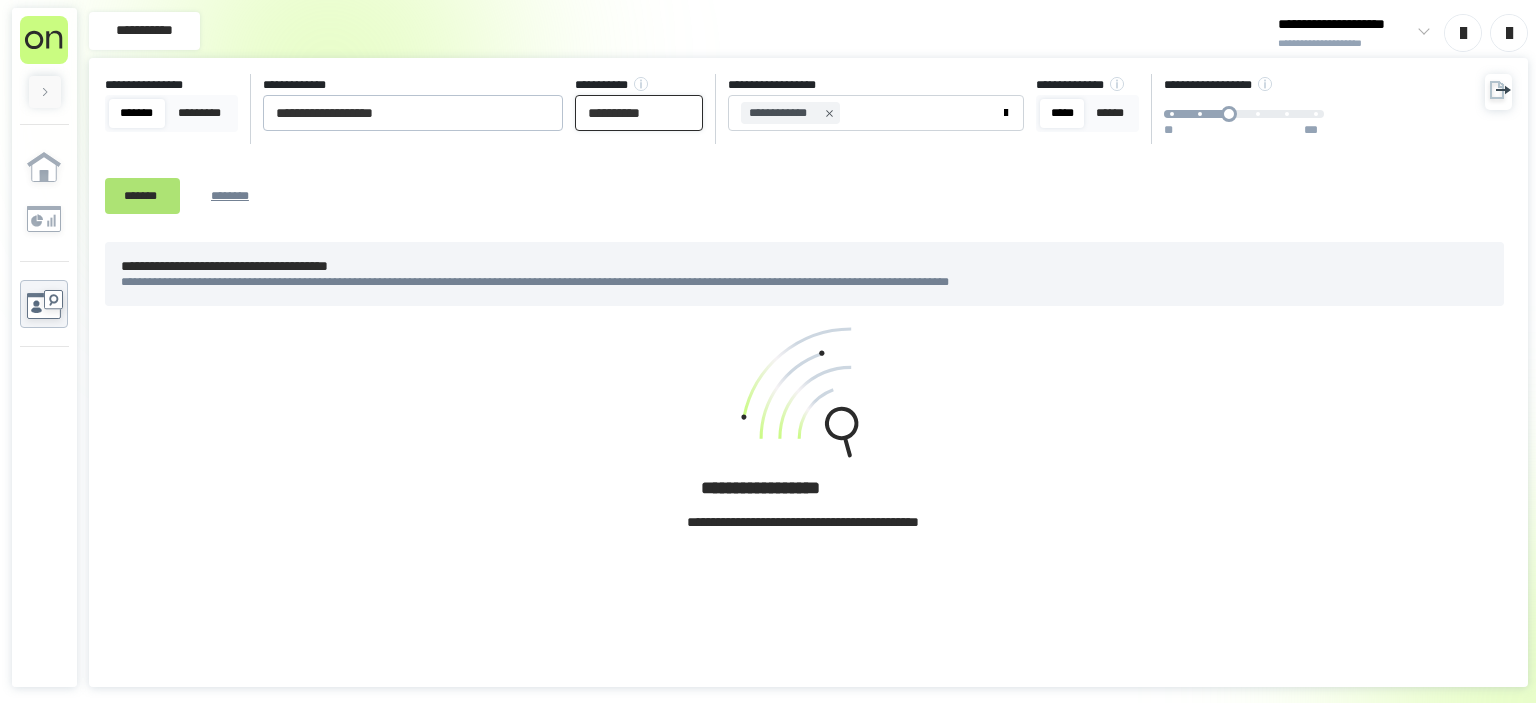 type on "**********" 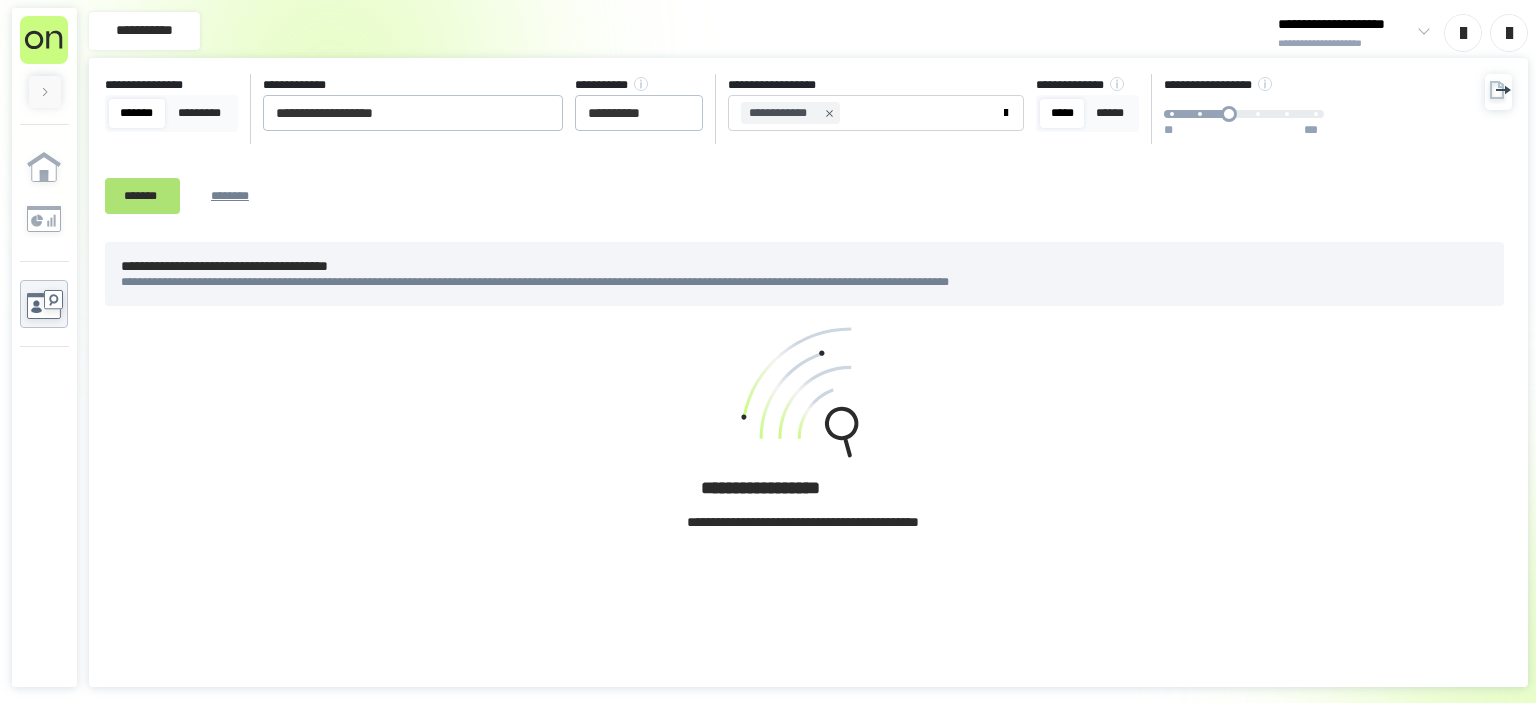 click on "*******" at bounding box center (142, 195) 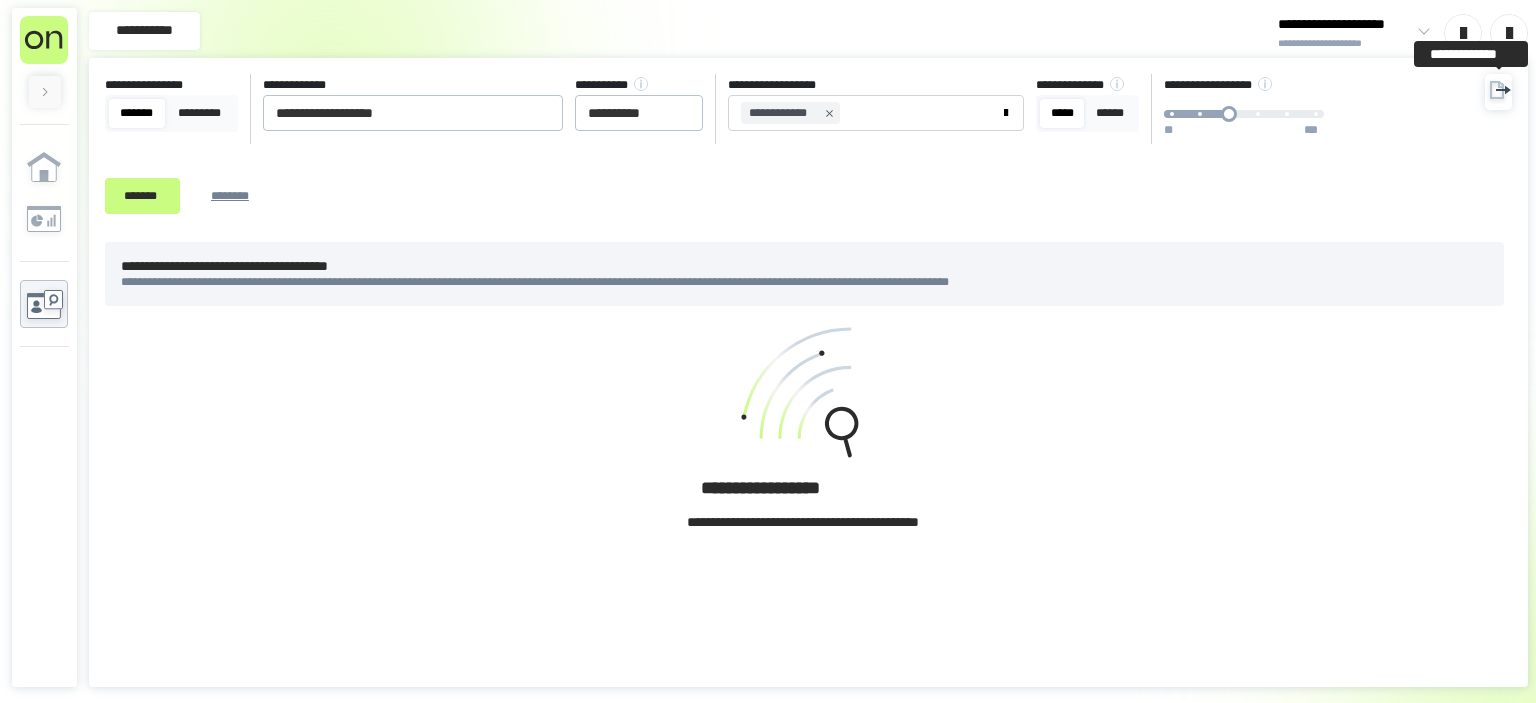 click 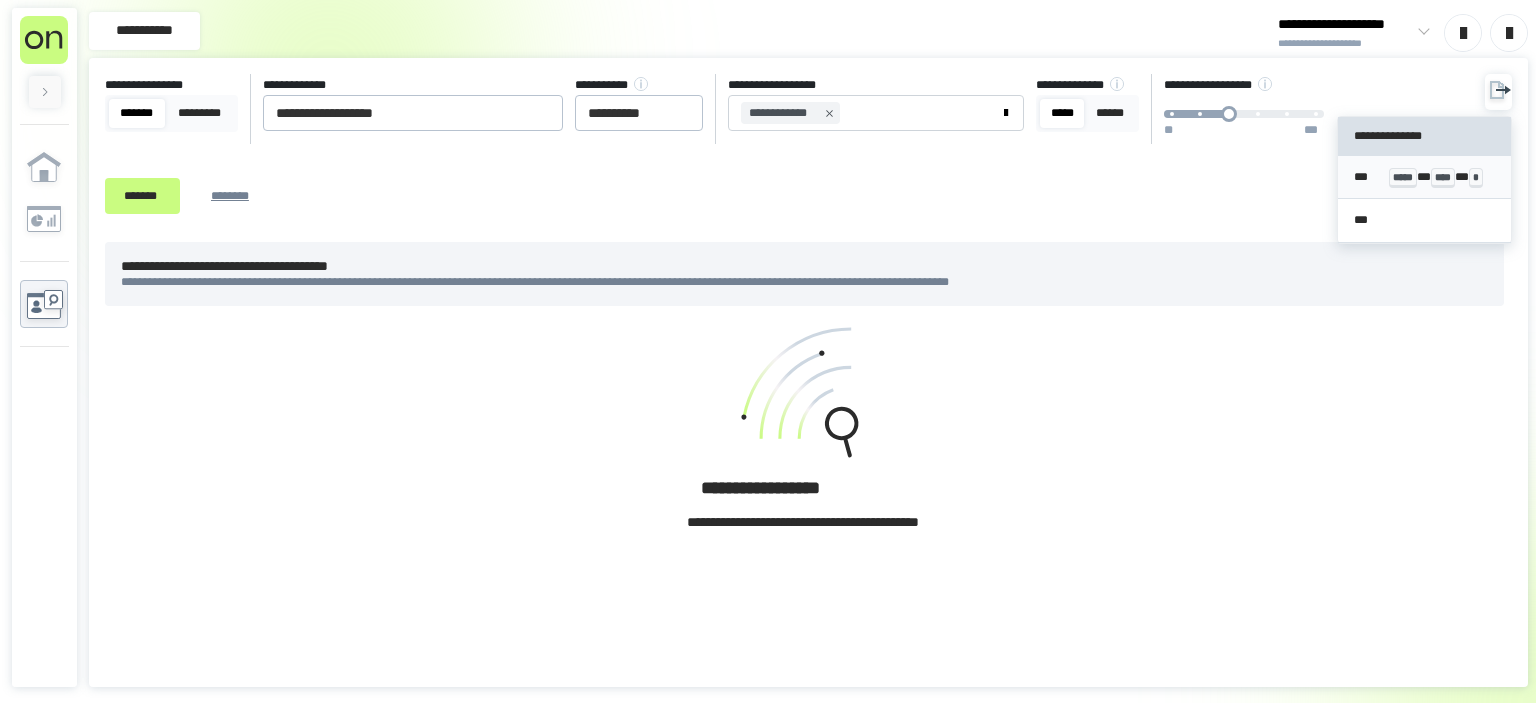 click on "*** ***** * **** *   *" at bounding box center [1425, 178] 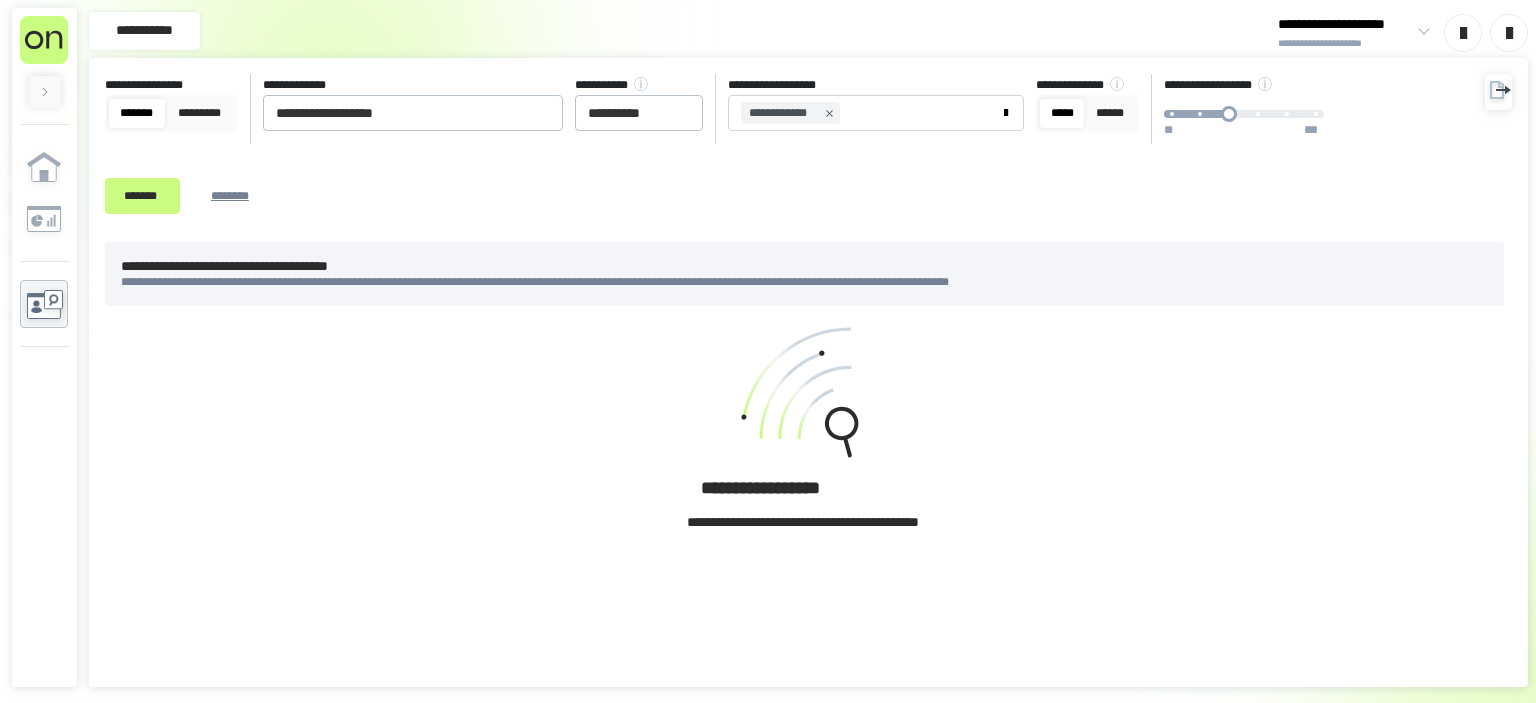 click at bounding box center [1509, 33] 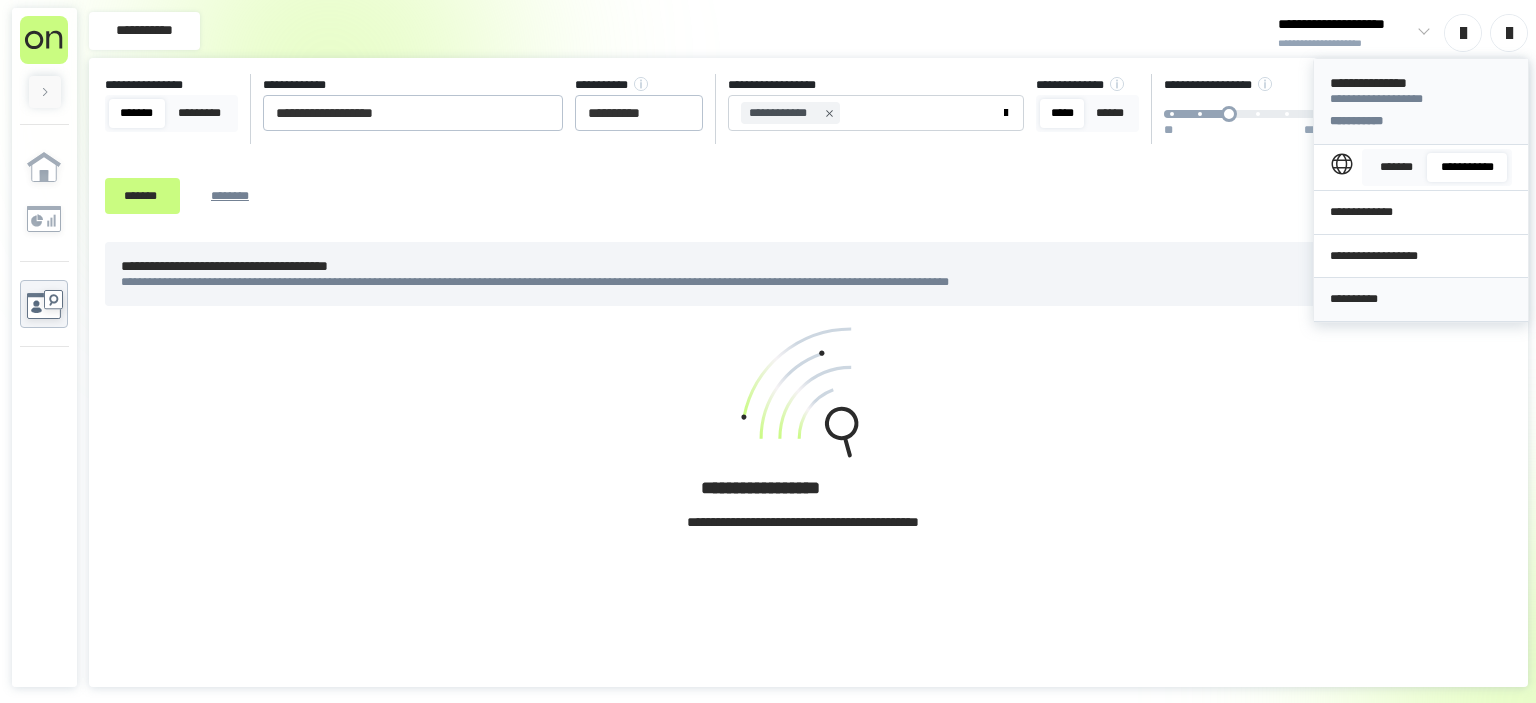 click on "**********" at bounding box center [1421, 299] 